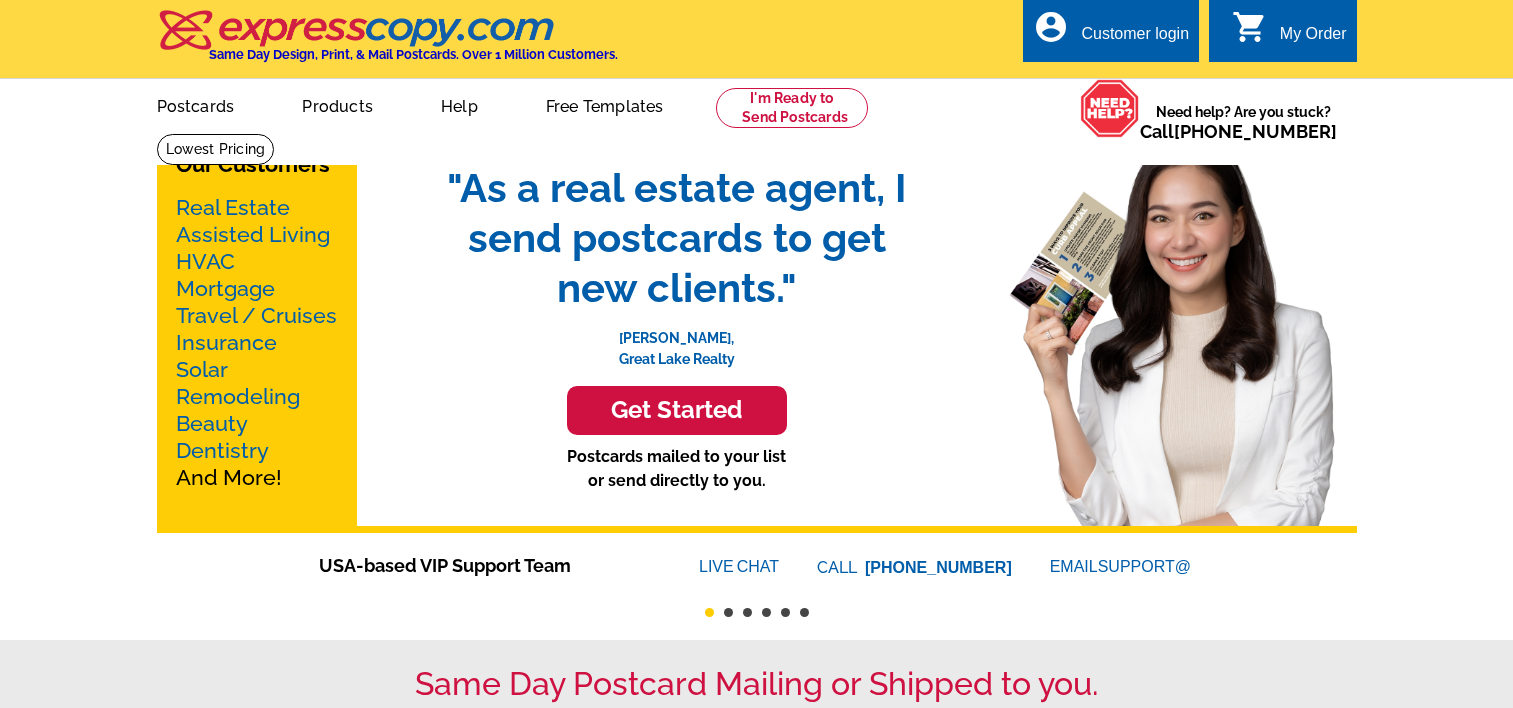 scroll, scrollTop: 0, scrollLeft: 0, axis: both 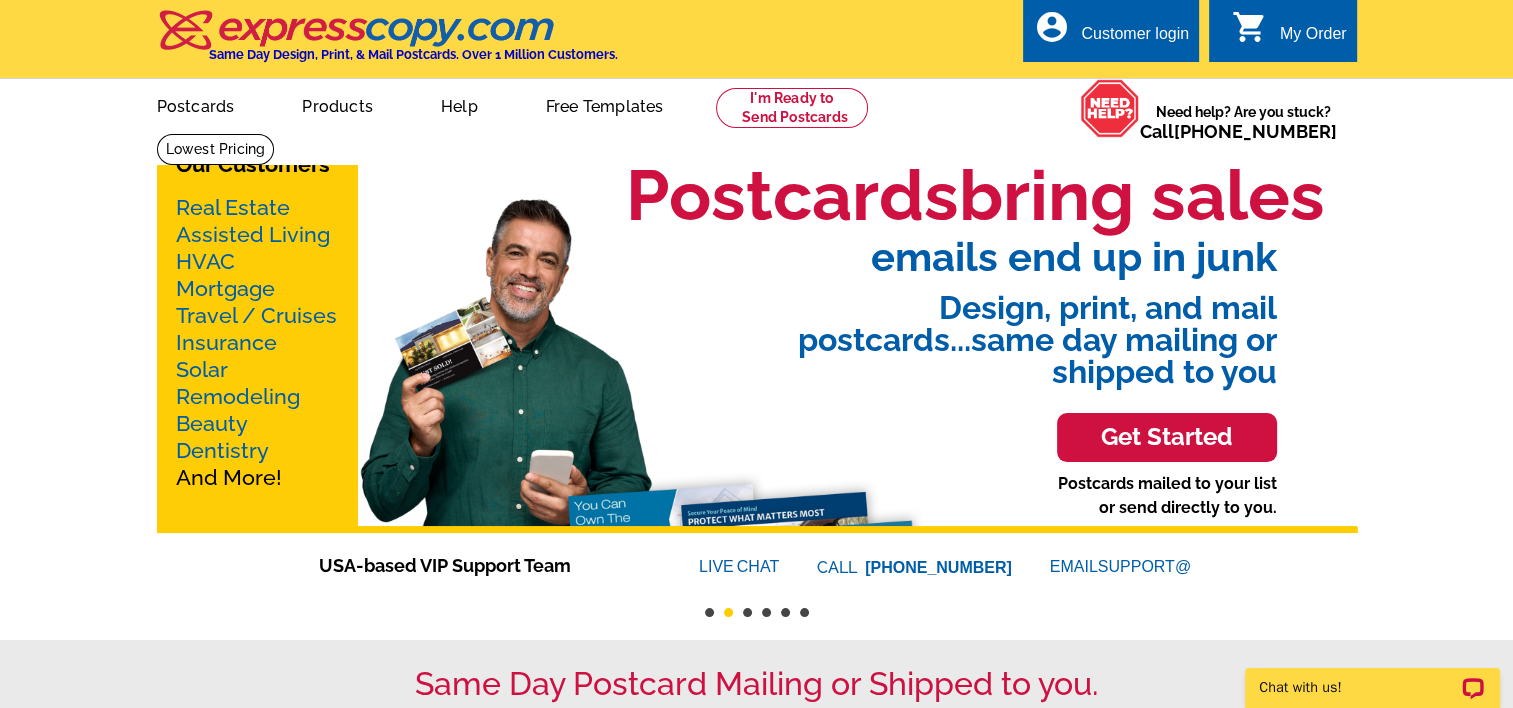 click on "Customer login" at bounding box center (1135, 39) 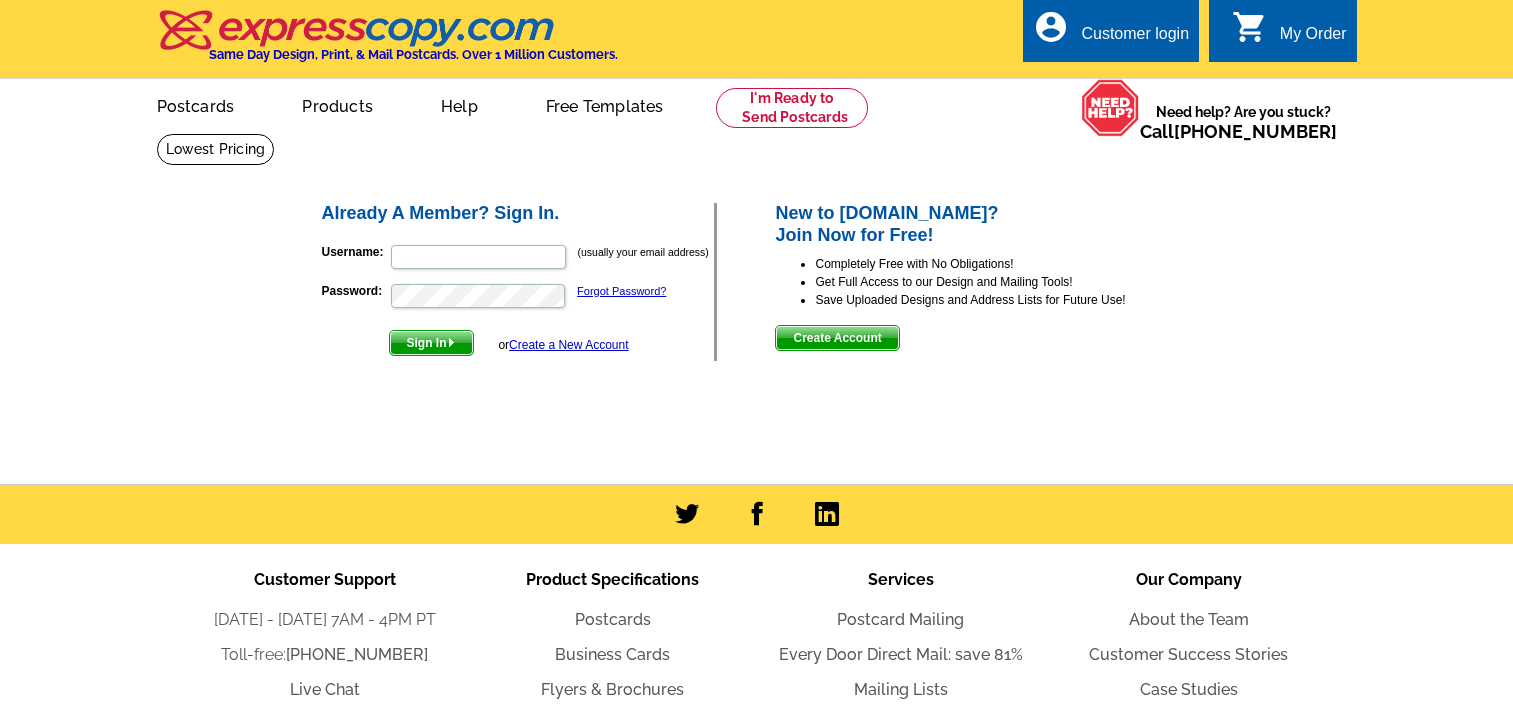 scroll, scrollTop: 0, scrollLeft: 0, axis: both 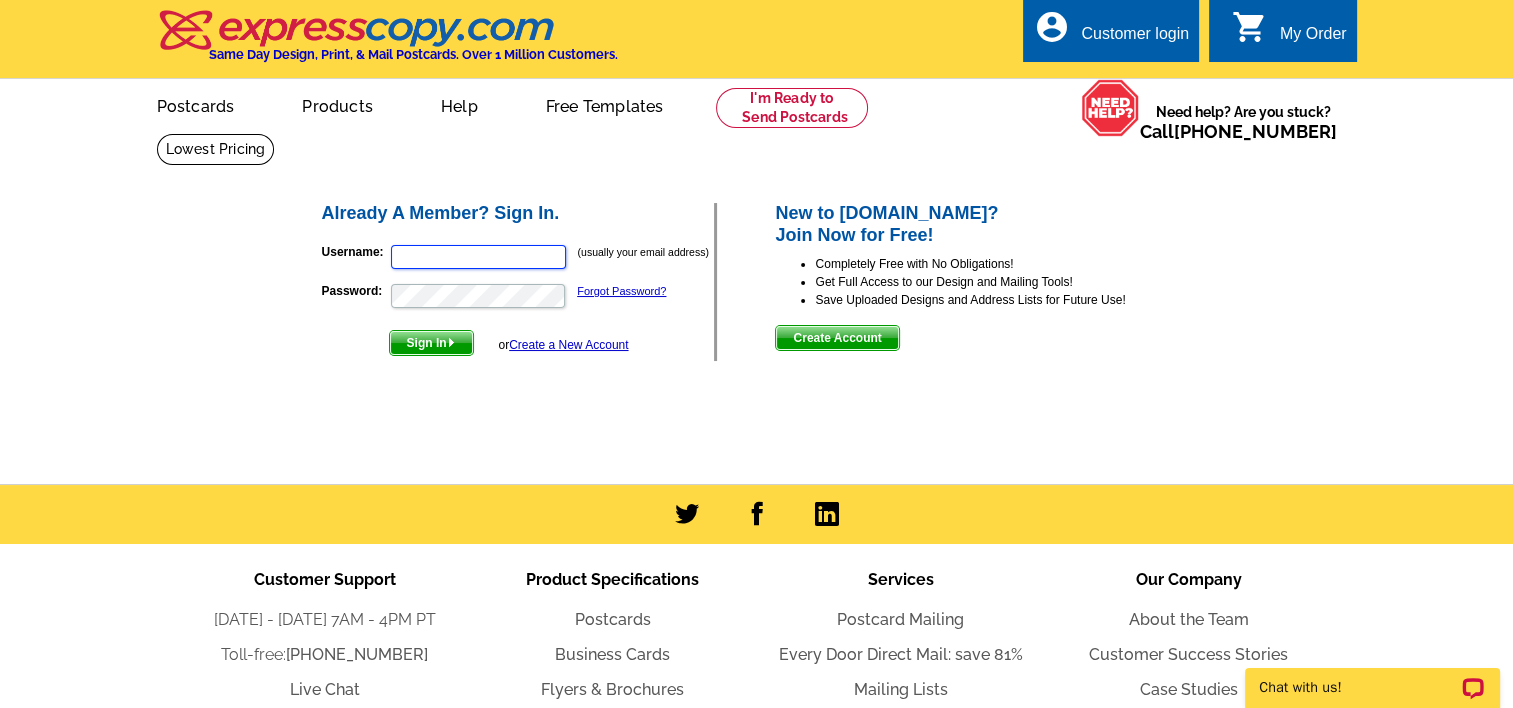 type on "[EMAIL_ADDRESS][DOMAIN_NAME]" 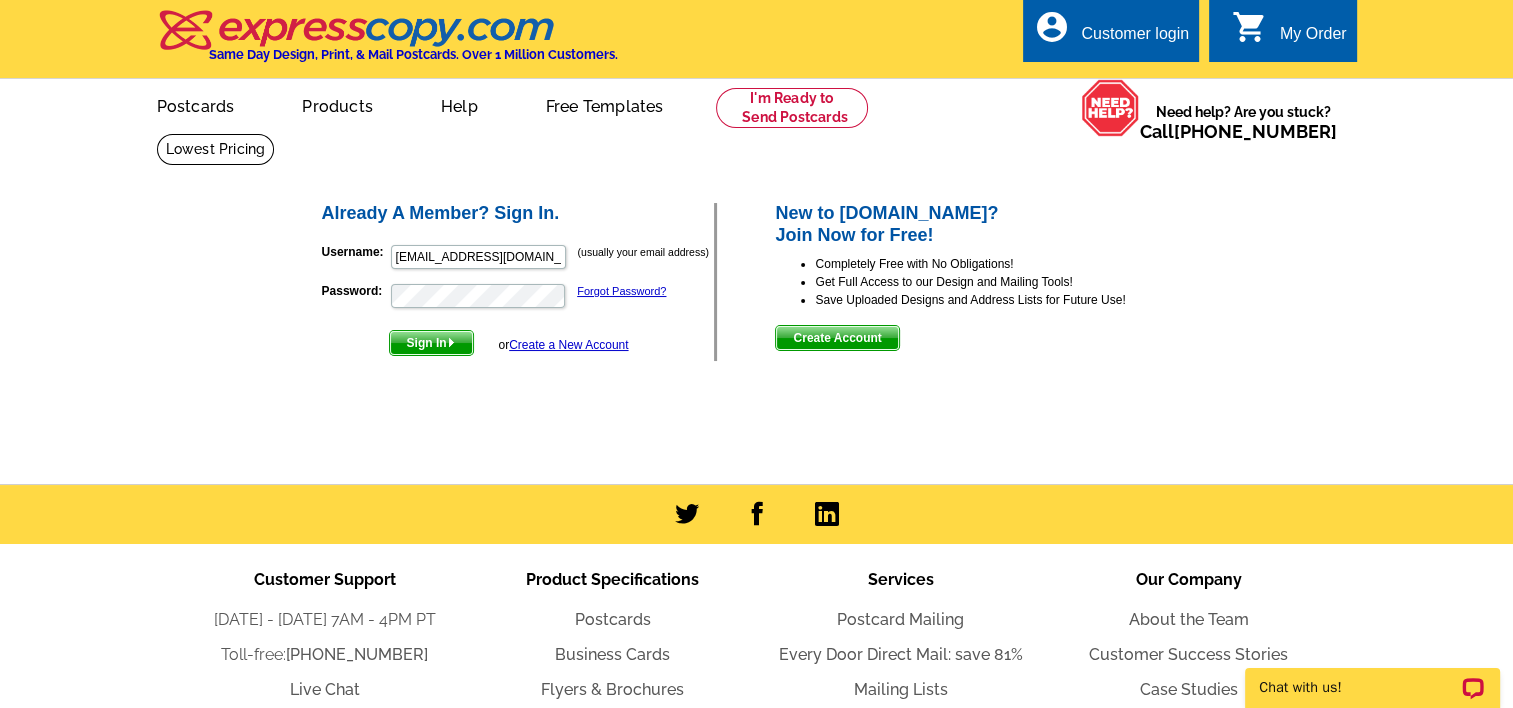 click on "Sign In" at bounding box center [431, 343] 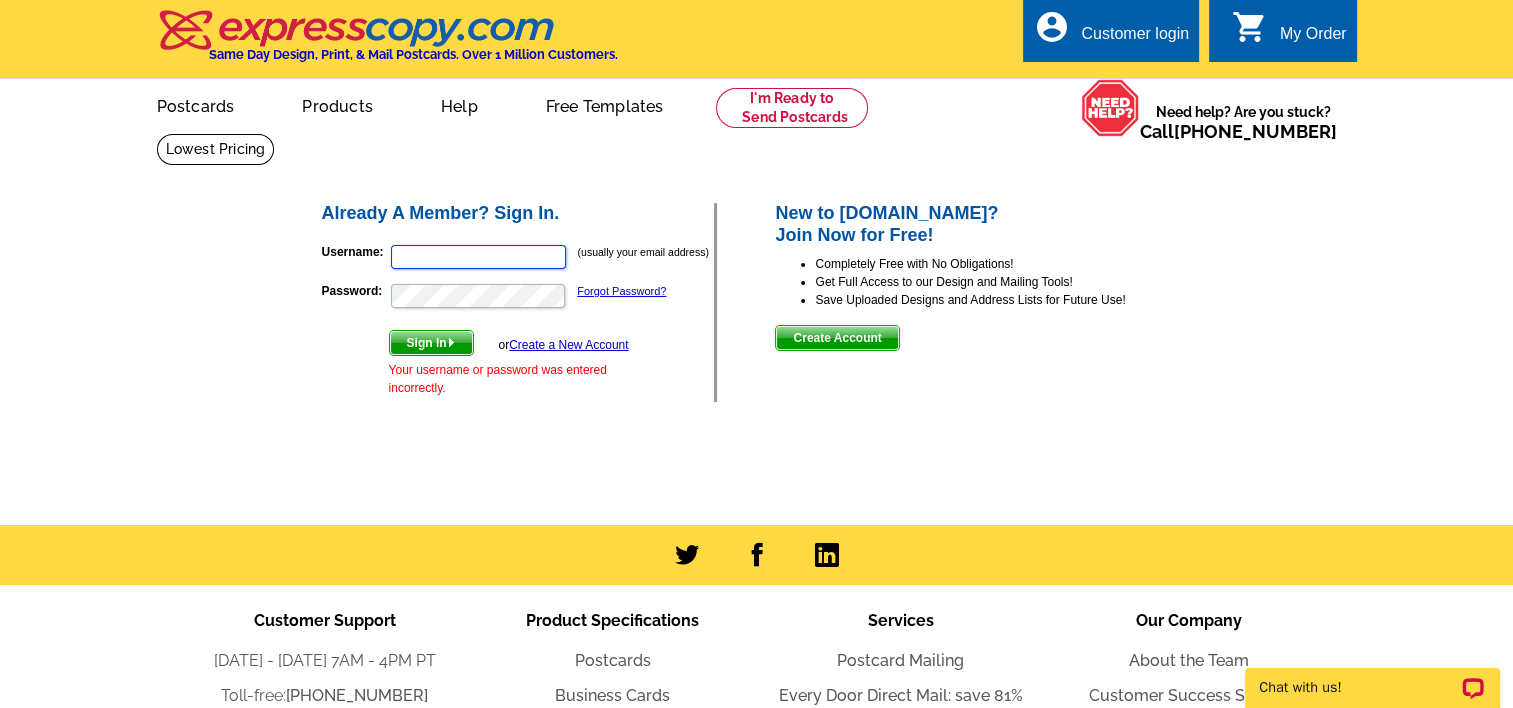 type on "fredsells@ourhomenj.com" 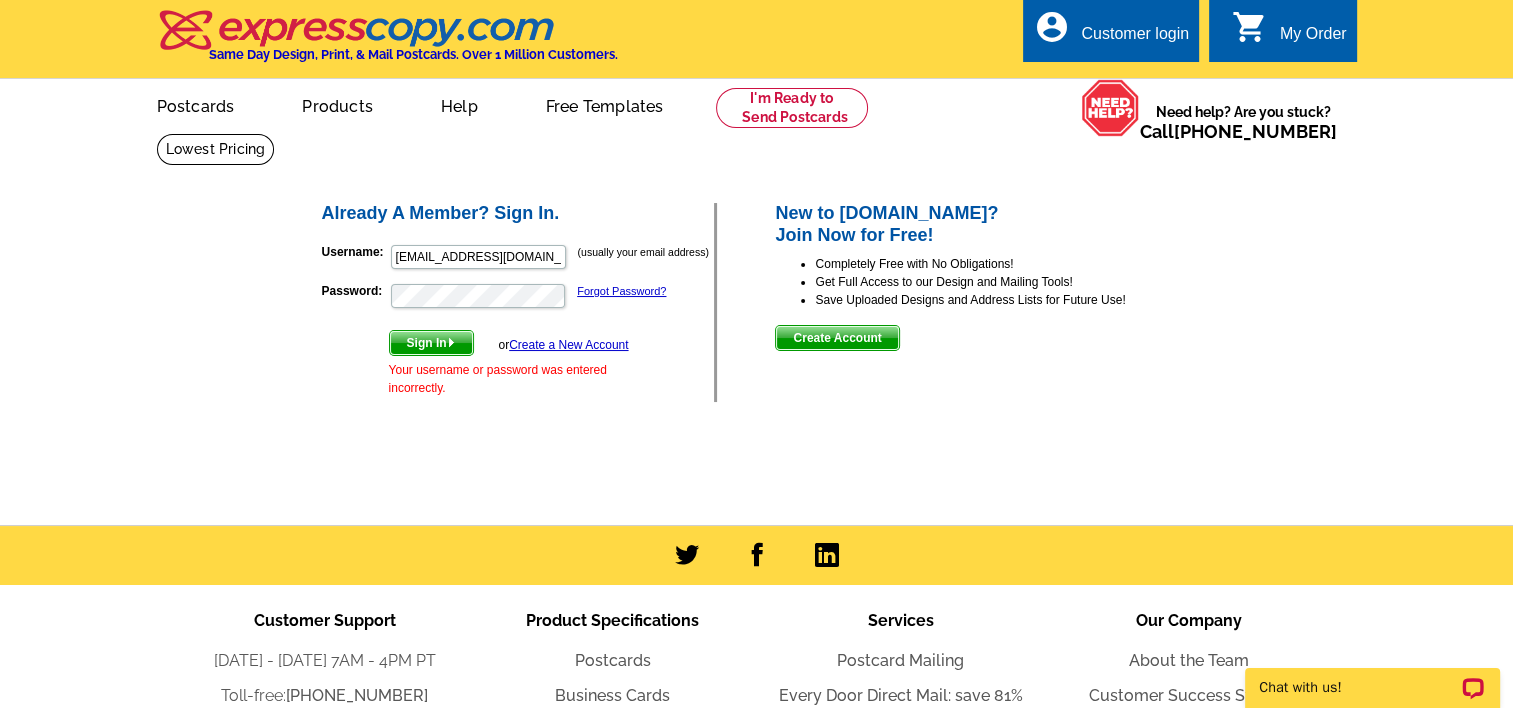 click on "Sign In" at bounding box center (431, 343) 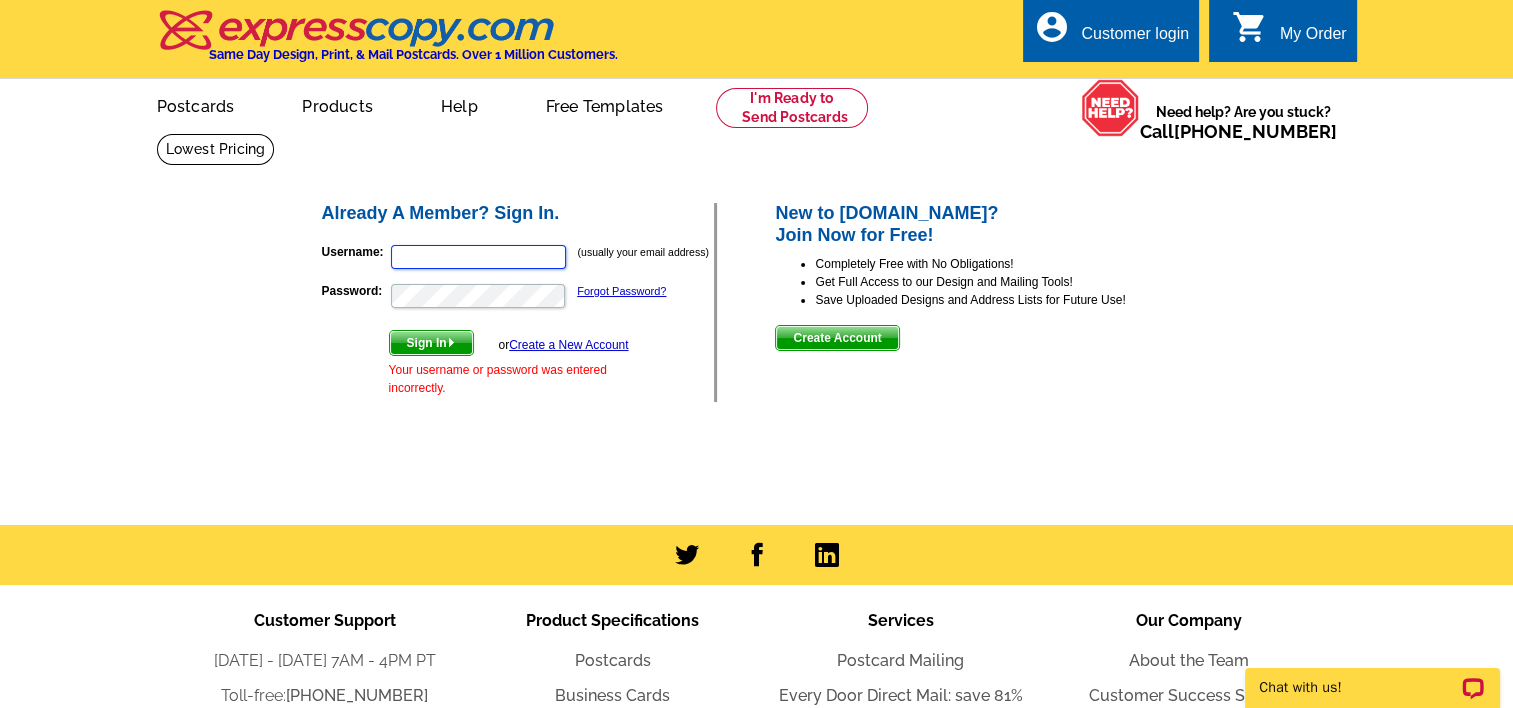 type on "fredsells@ourhomenj.com" 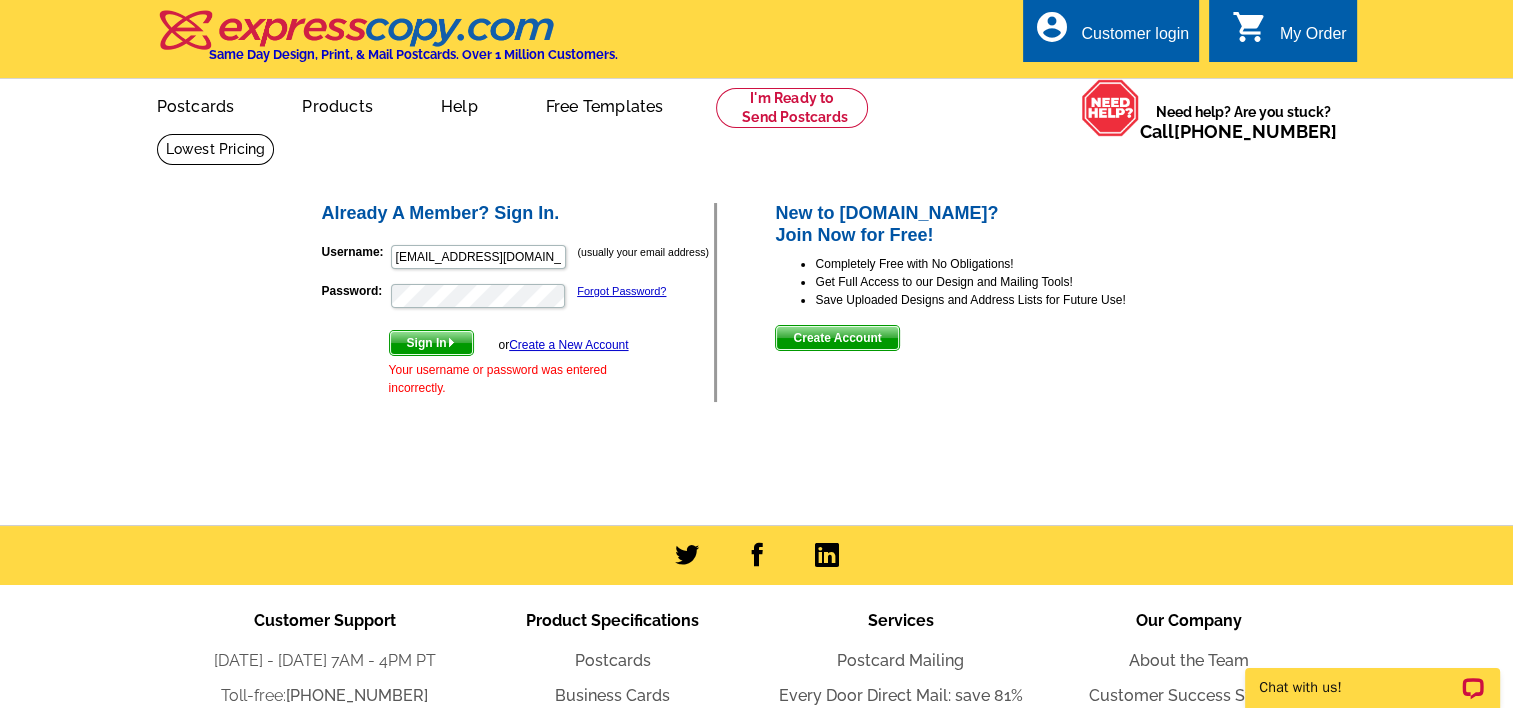 click on "Sign In" at bounding box center [431, 343] 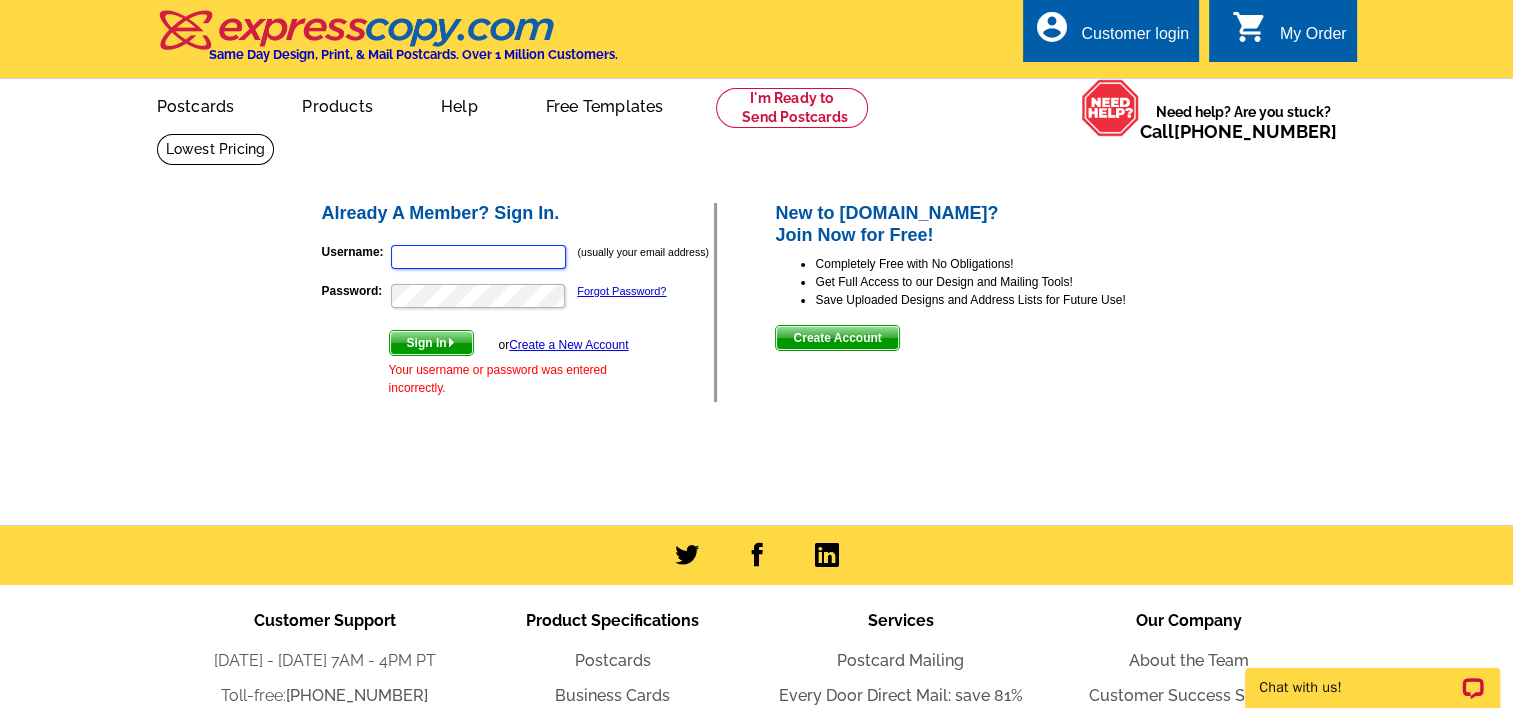 type on "[EMAIL_ADDRESS][DOMAIN_NAME]" 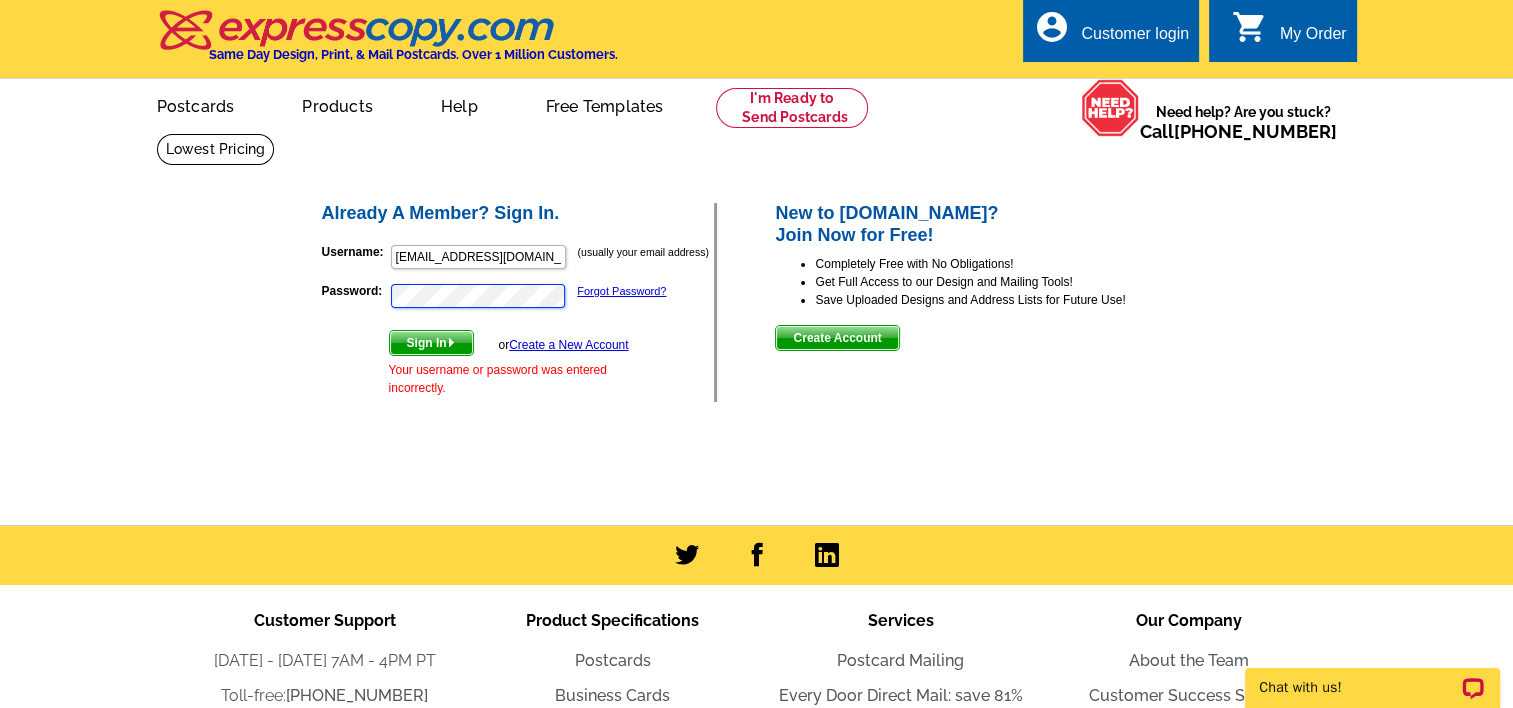 click on "Already A Member?  Sign In.
Username:  fredsells@ourhomenj.com
(usually your email address)
Password:
Forgot
Password?
Sign In
or
Create a New Account
Your username or password was entered incorrectly.
New to expresscopy.com?
Join Now for Free!" at bounding box center (758, 302) 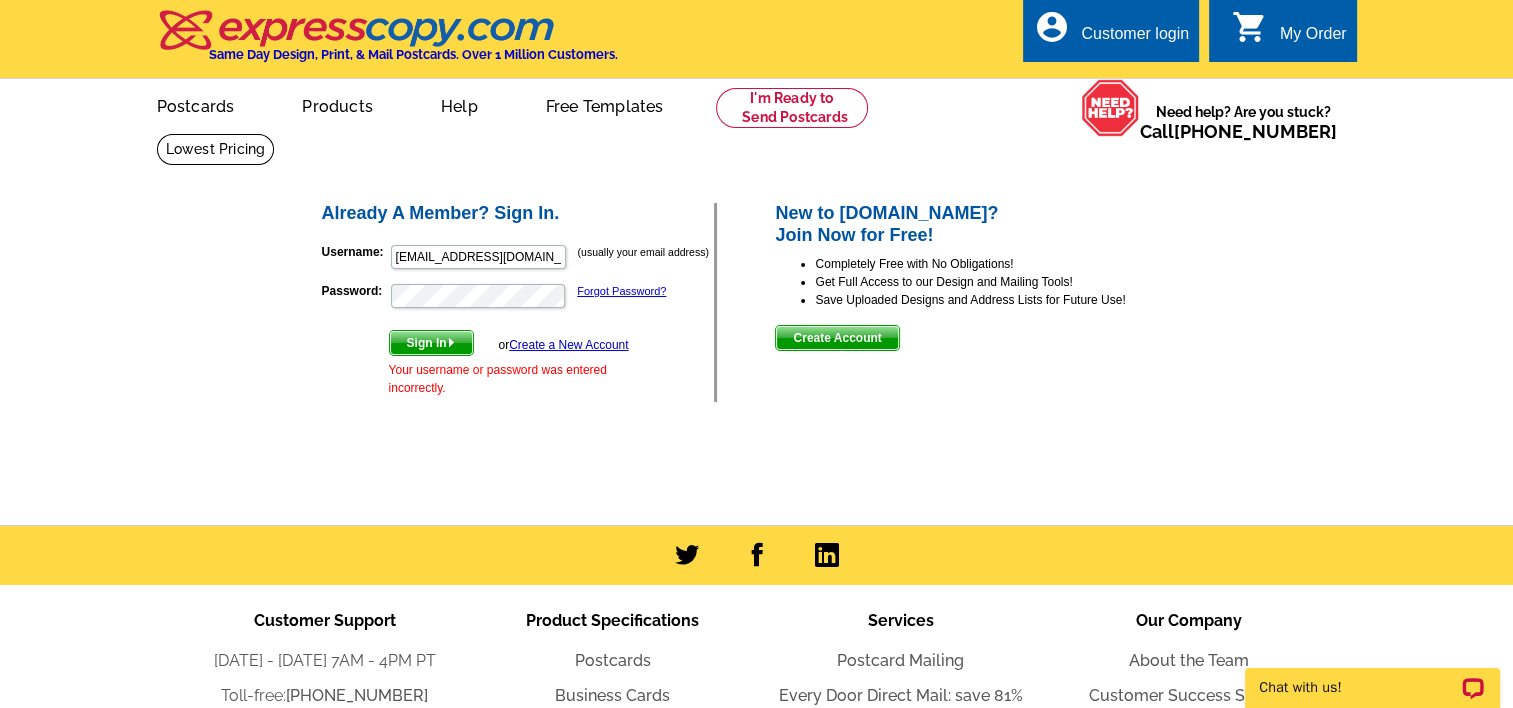 click on "Sign In" at bounding box center [431, 343] 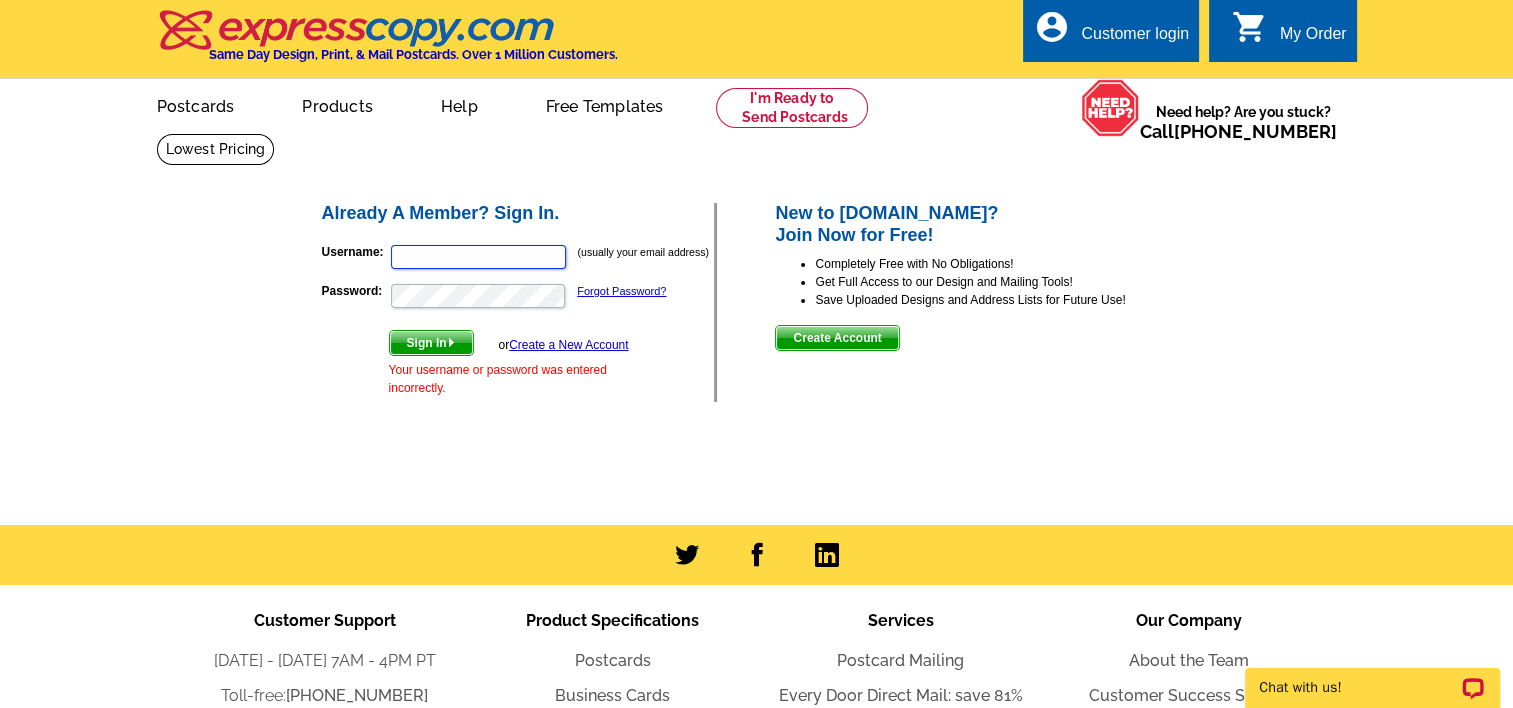 type on "[EMAIL_ADDRESS][DOMAIN_NAME]" 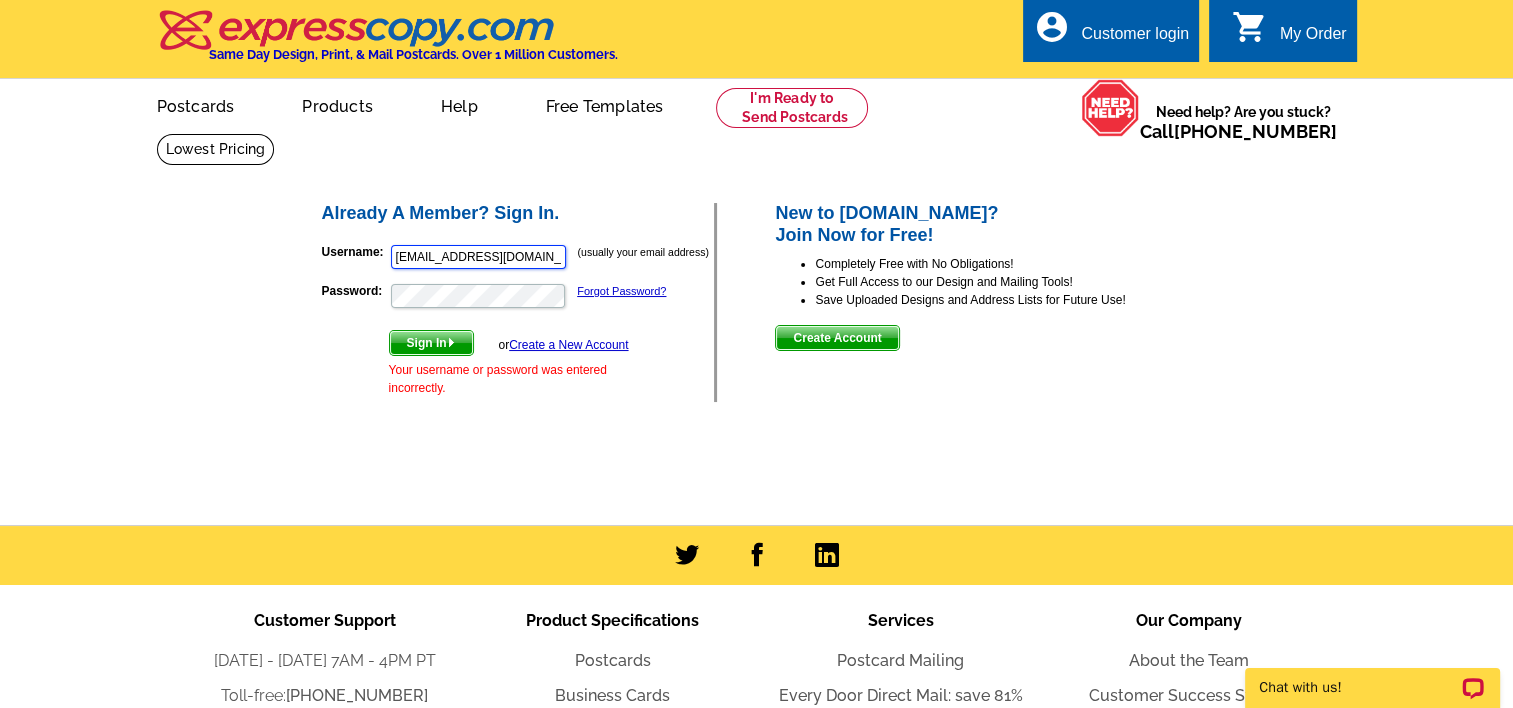 click on "[EMAIL_ADDRESS][DOMAIN_NAME]" at bounding box center [478, 257] 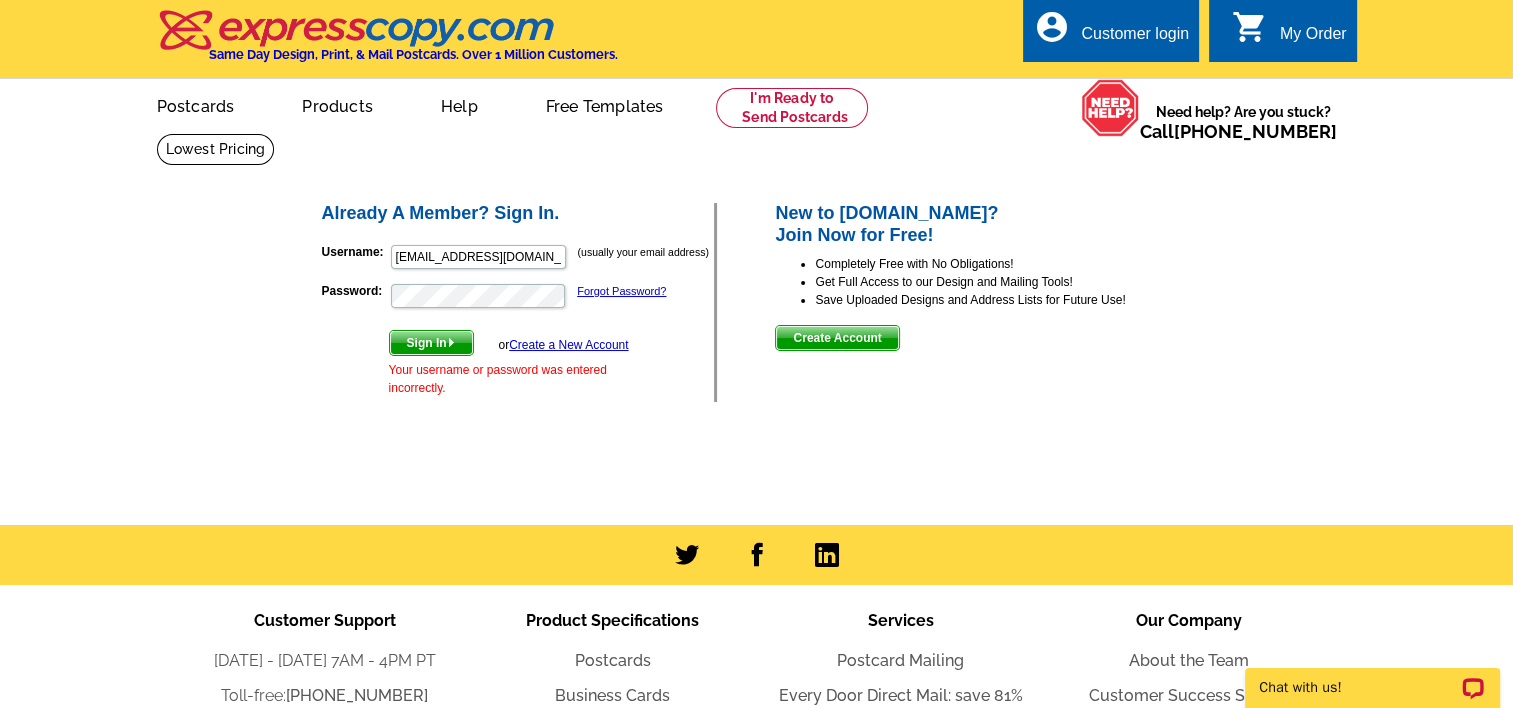 click on "Already A Member?  Sign In.
Username:  fredsells@ourhomenj.com
(usually your email address)
Password:
Forgot
Password?
Sign In
or
Create a New Account
Your username or password was entered incorrectly.
New to expresscopy.com?" at bounding box center [756, 328] 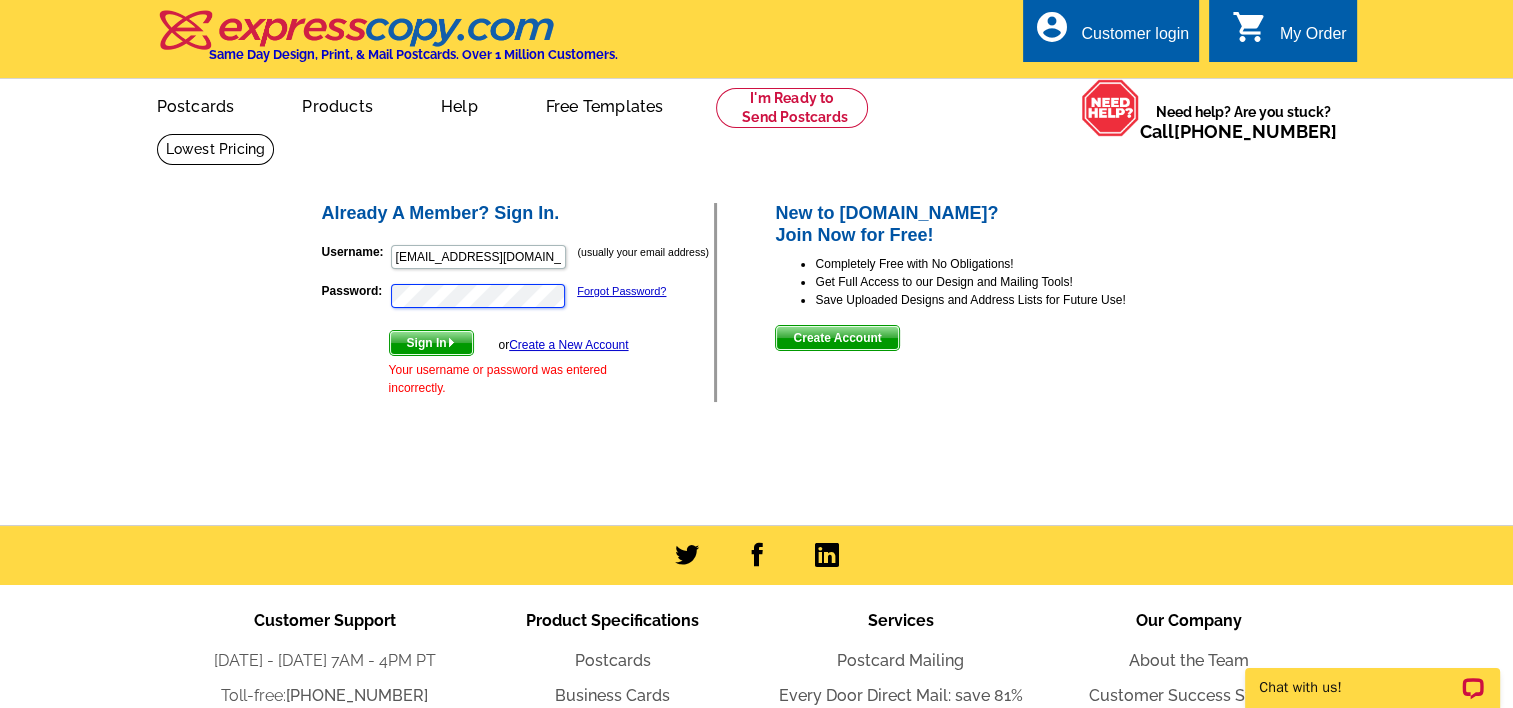 click on "Password:
Forgot
Password?" at bounding box center [518, 296] 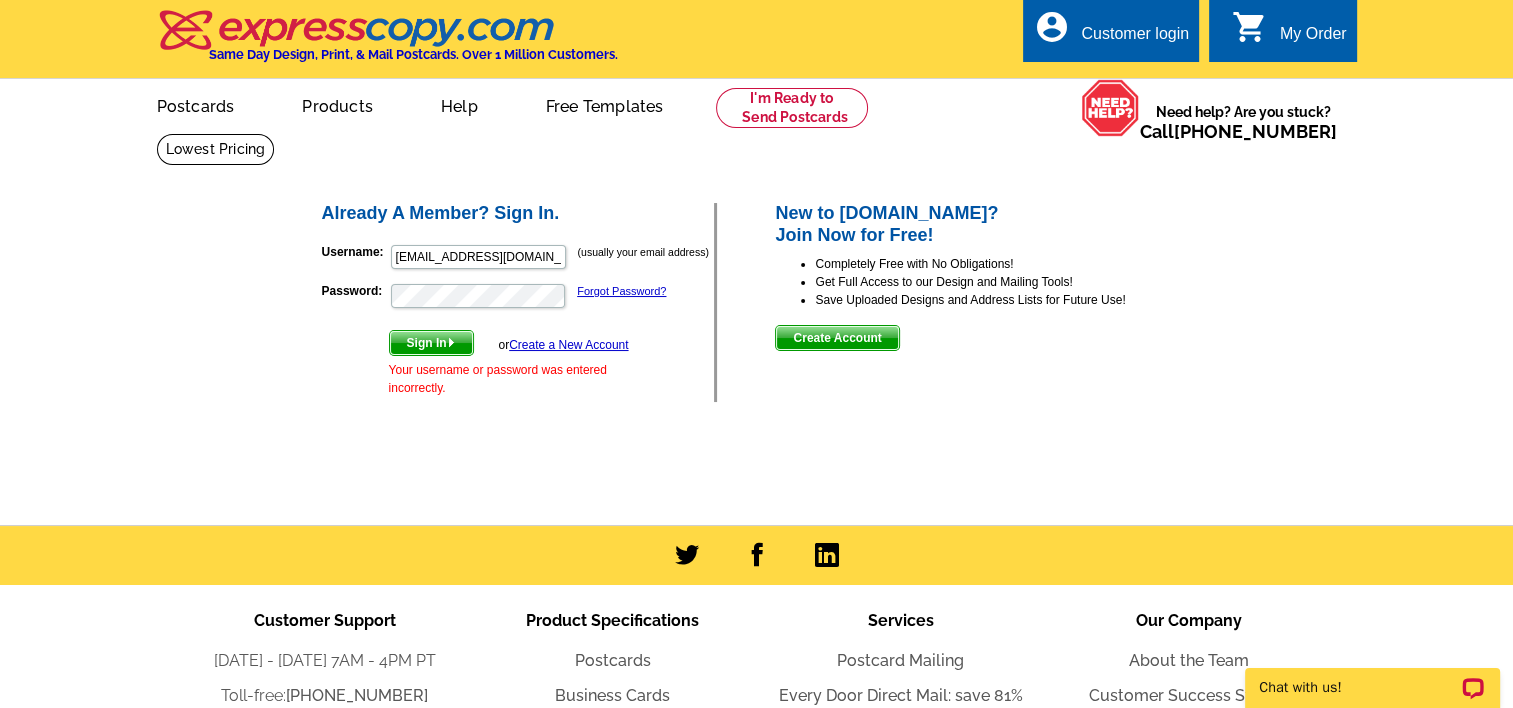 click on "Sign In" at bounding box center (431, 343) 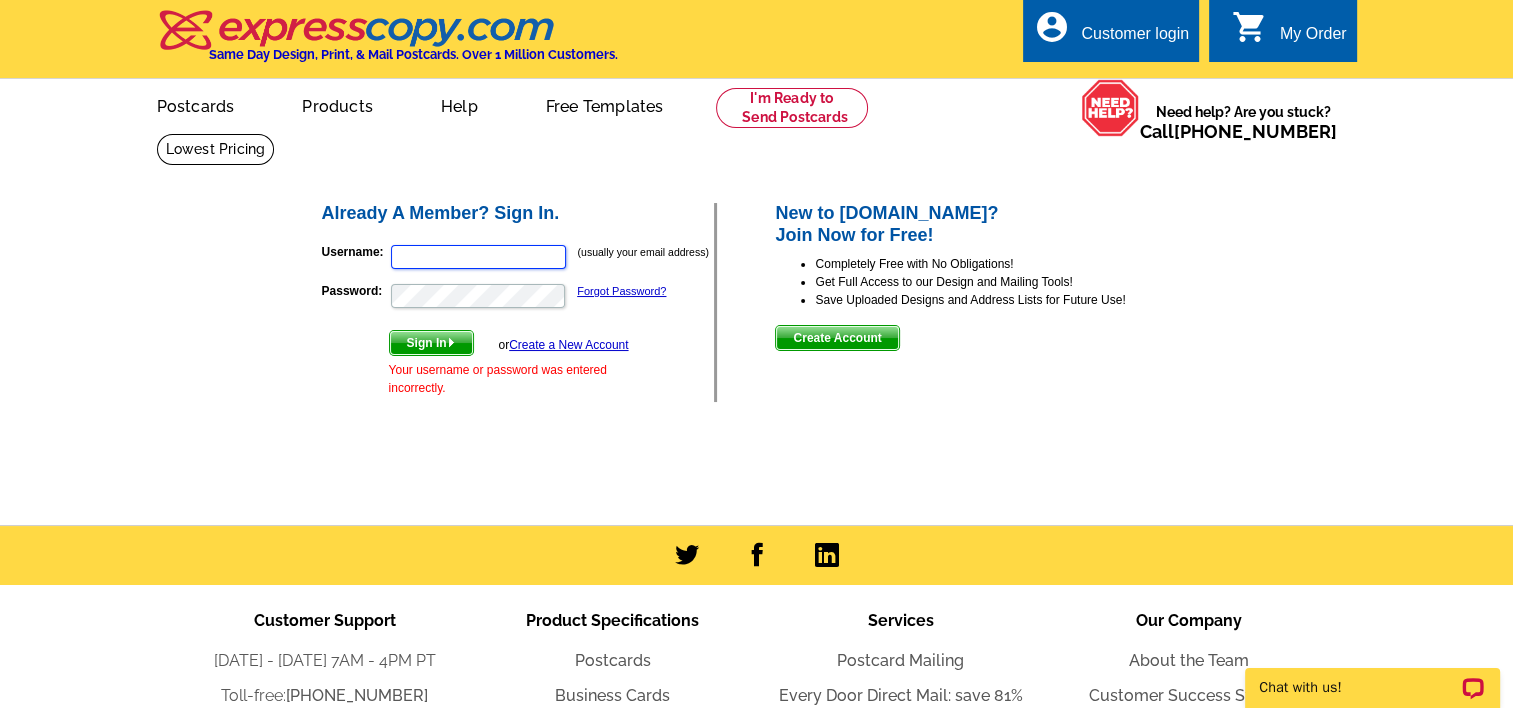 type on "[EMAIL_ADDRESS][DOMAIN_NAME]" 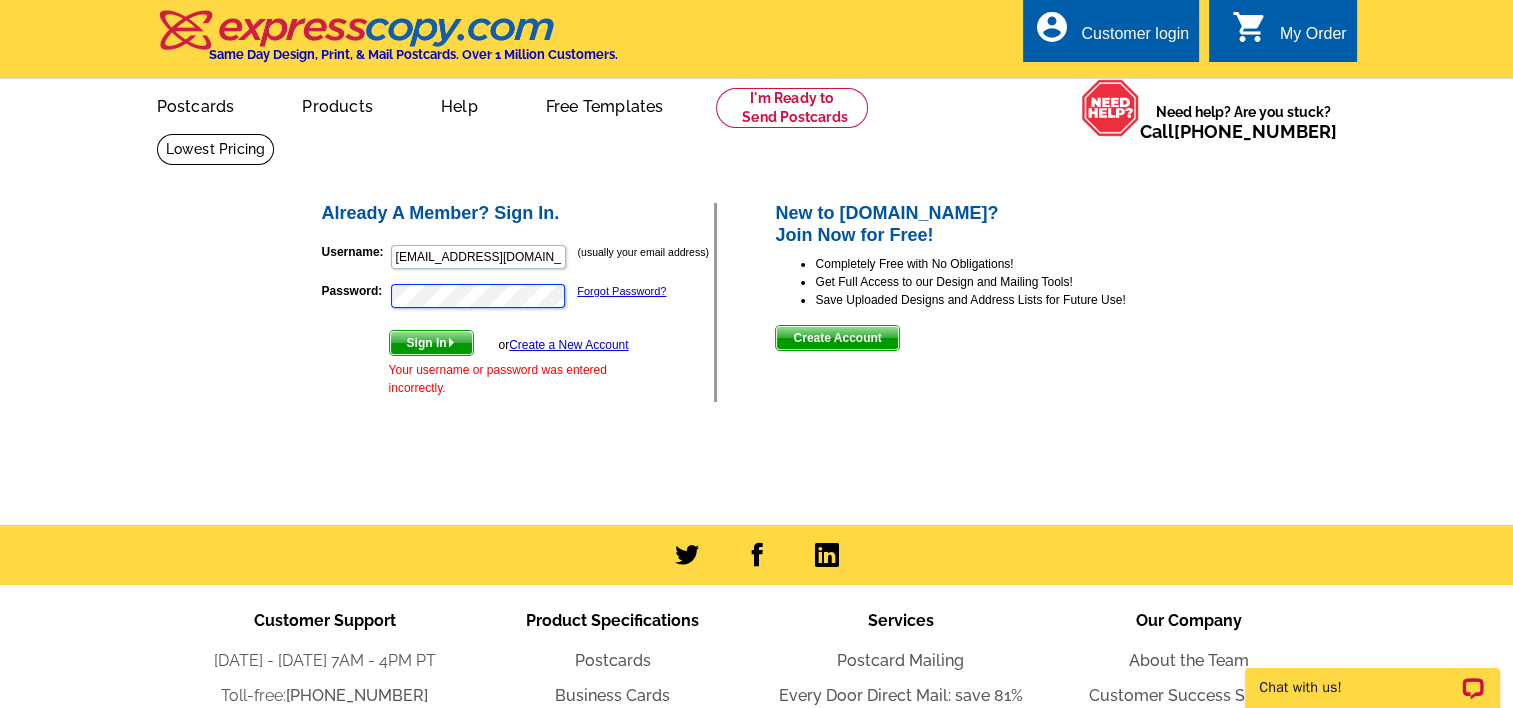 click on "Already A Member?  Sign In.
Username:  fredsells@ourhomenj.com
(usually your email address)
Password:
Forgot
Password?
Sign In
or
Create a New Account
Your username or password was entered incorrectly.
New to expresscopy.com?" at bounding box center (756, 328) 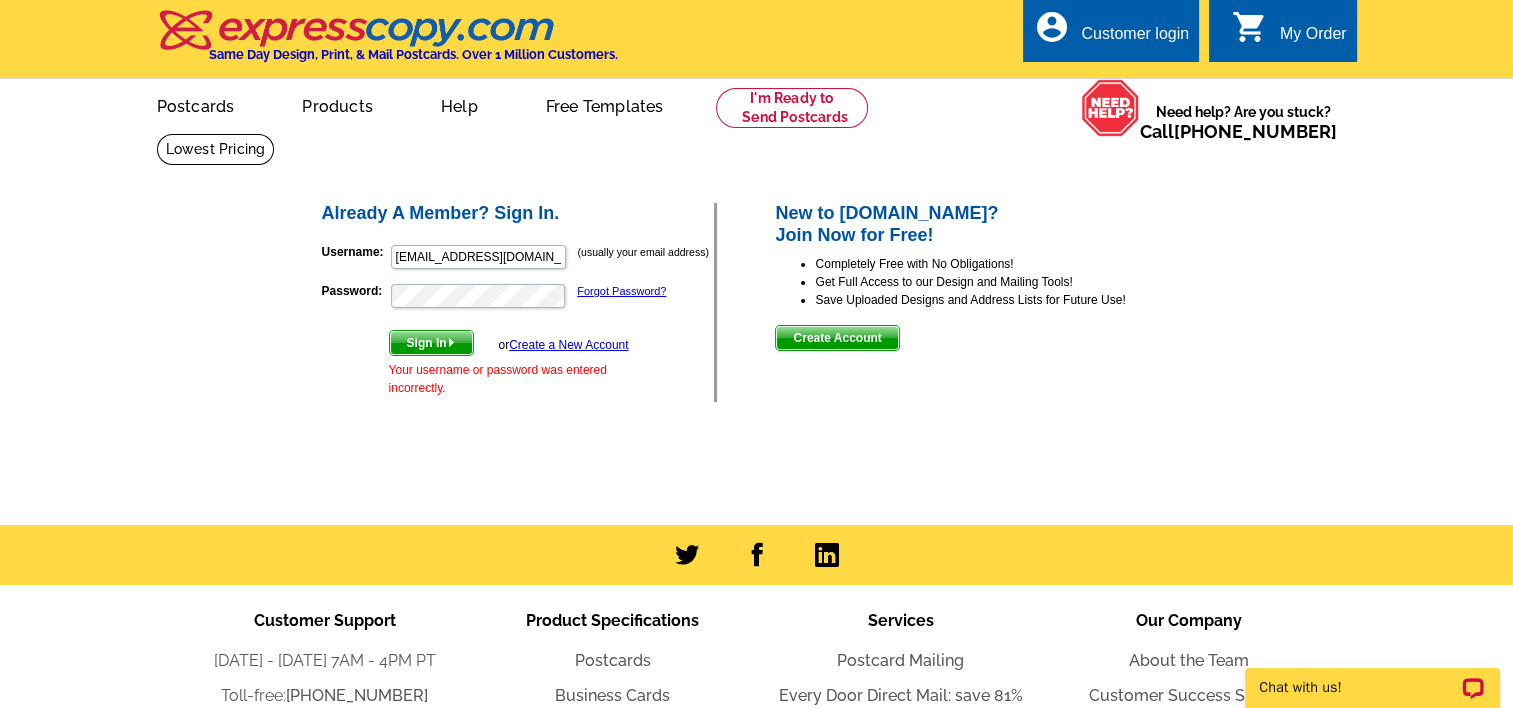 click on "Sign In" at bounding box center (431, 343) 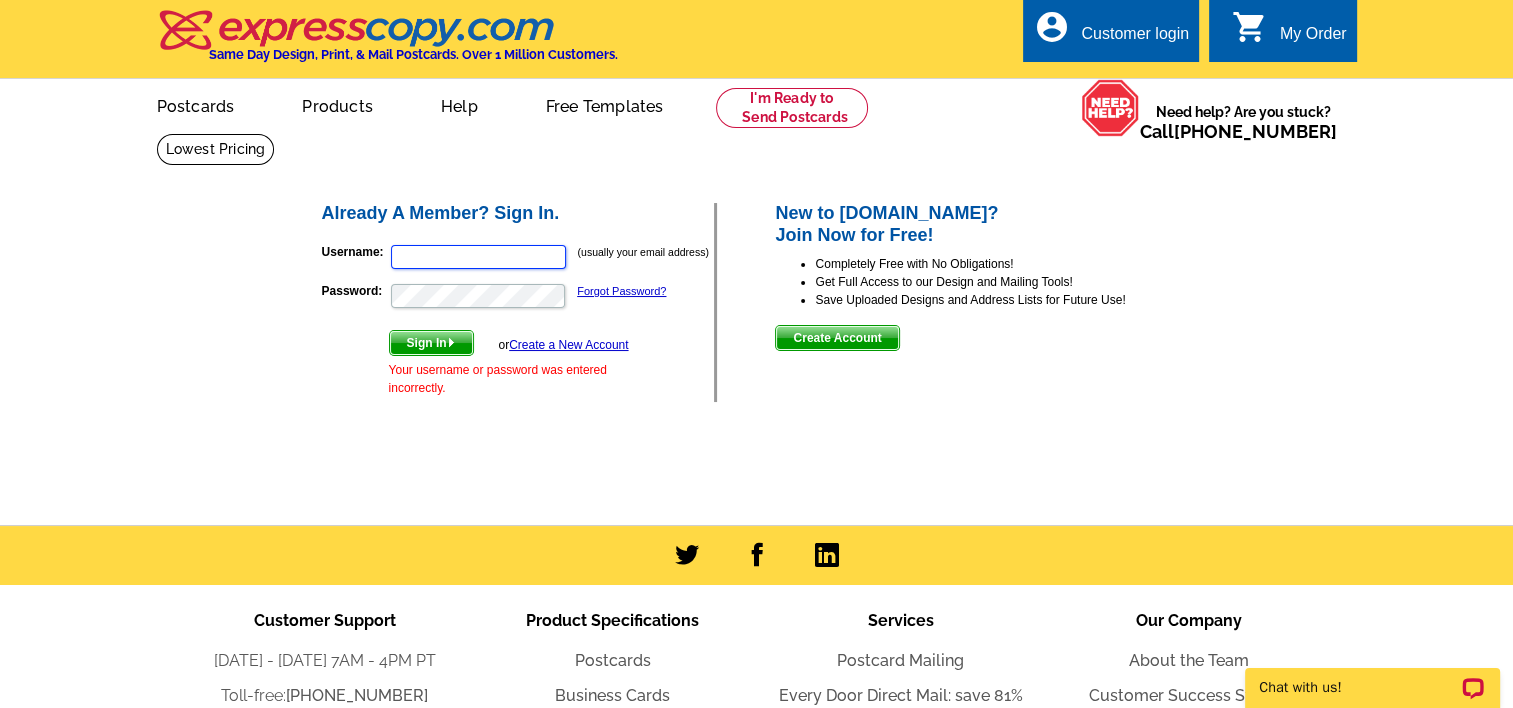 type on "fredsells@ourhomenj.com" 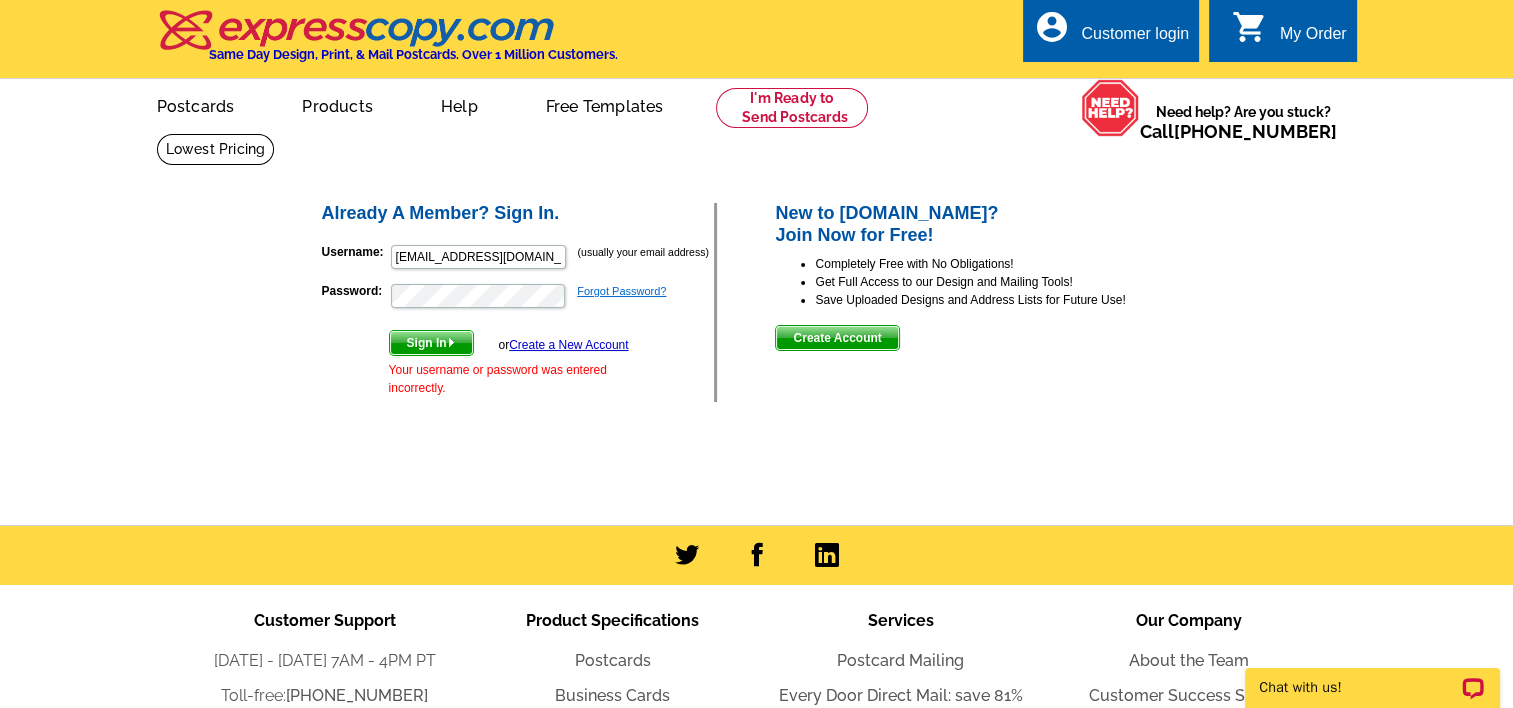 click on "Forgot
Password?" at bounding box center [621, 291] 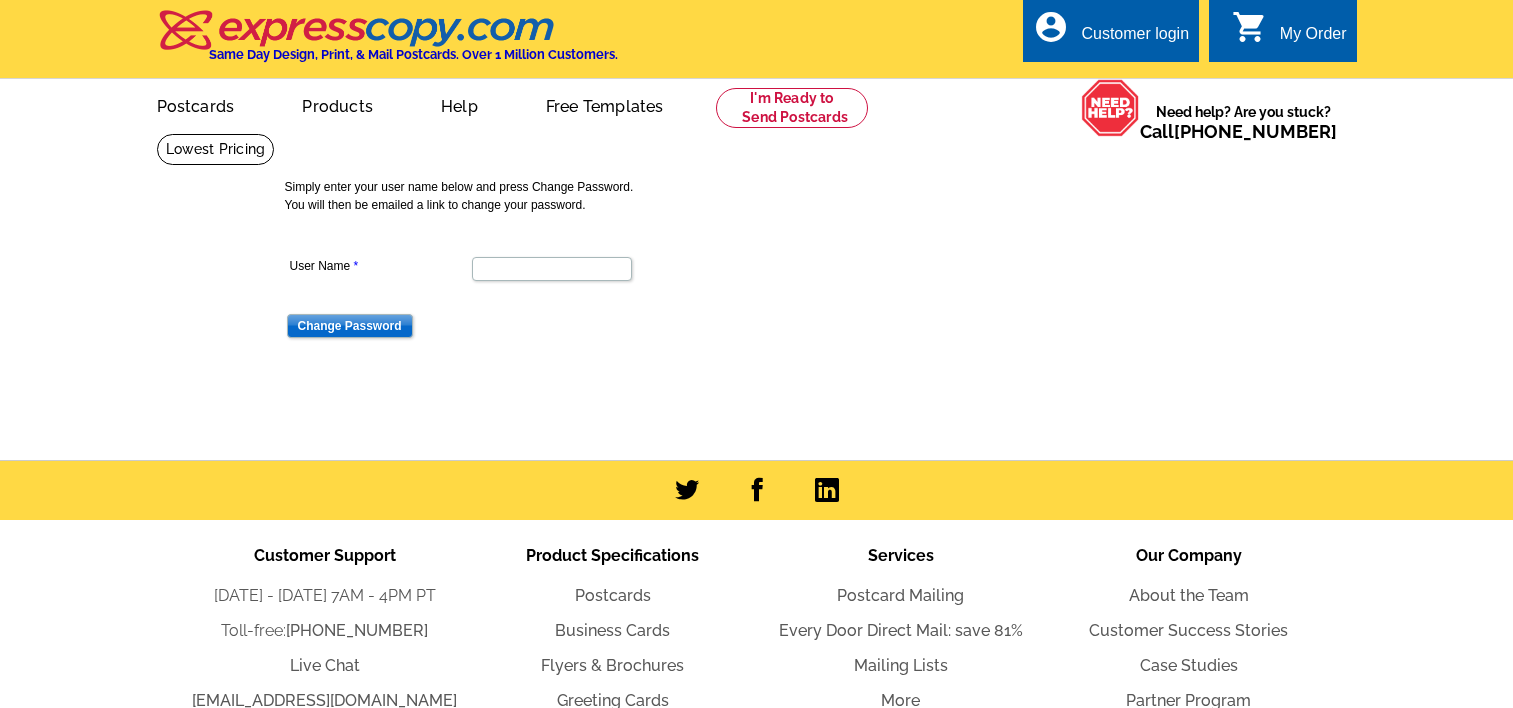 scroll, scrollTop: 0, scrollLeft: 0, axis: both 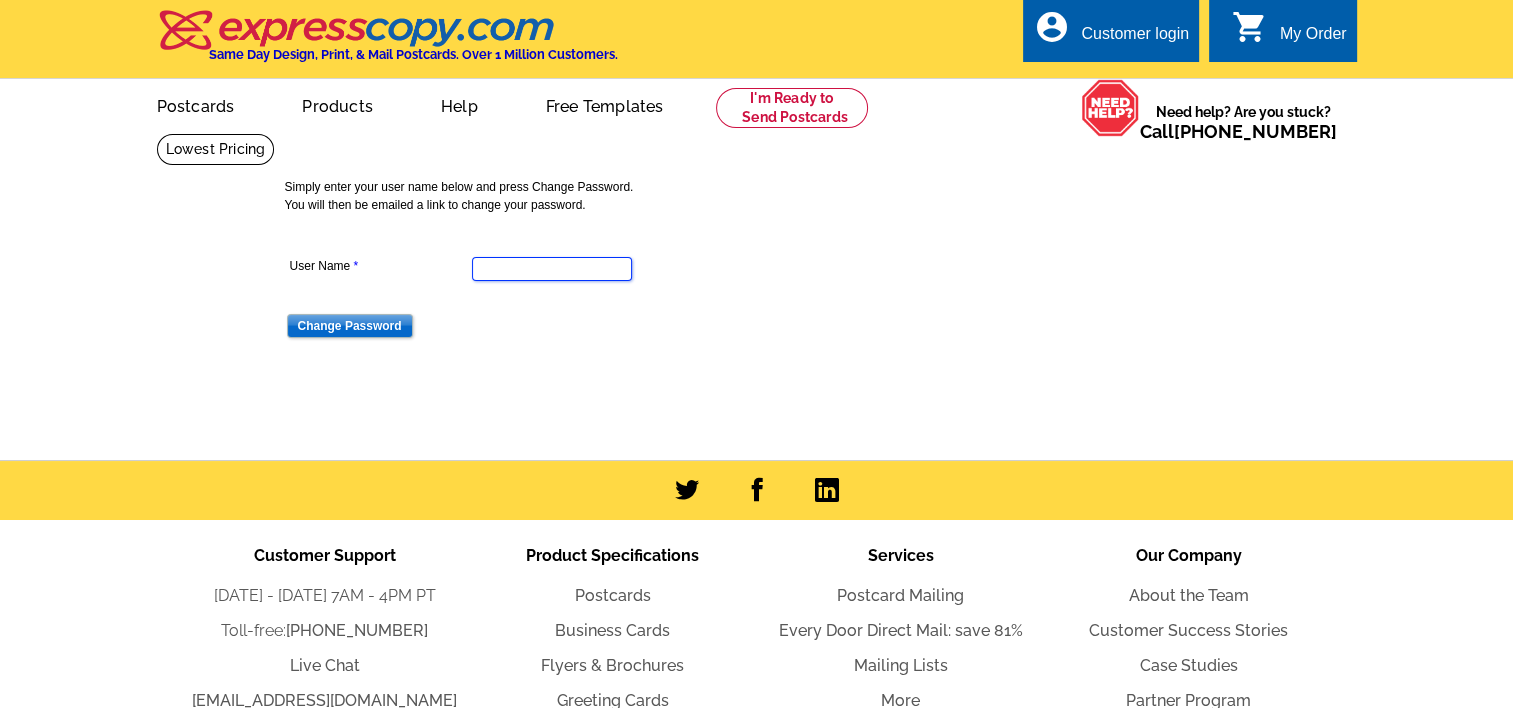 click on "User Name" at bounding box center [552, 269] 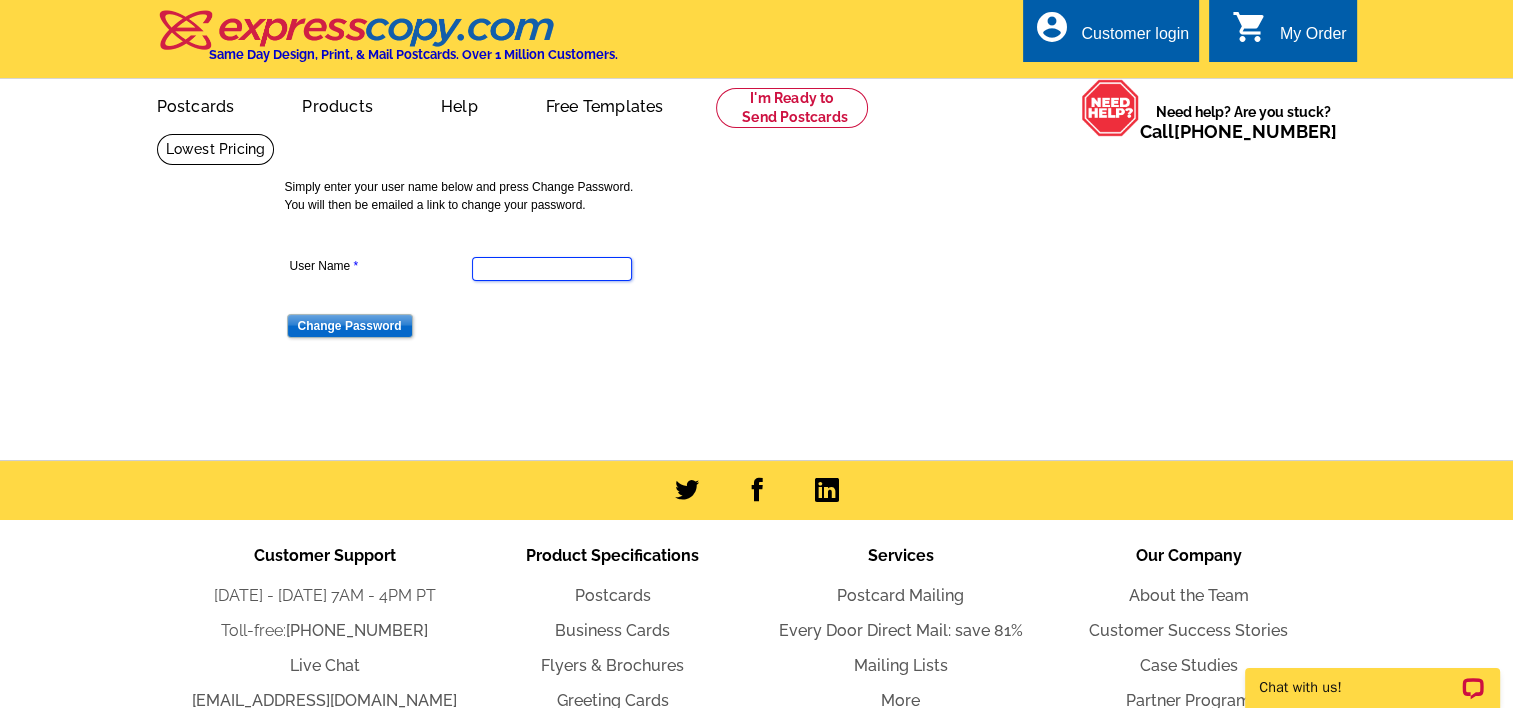 scroll, scrollTop: 0, scrollLeft: 0, axis: both 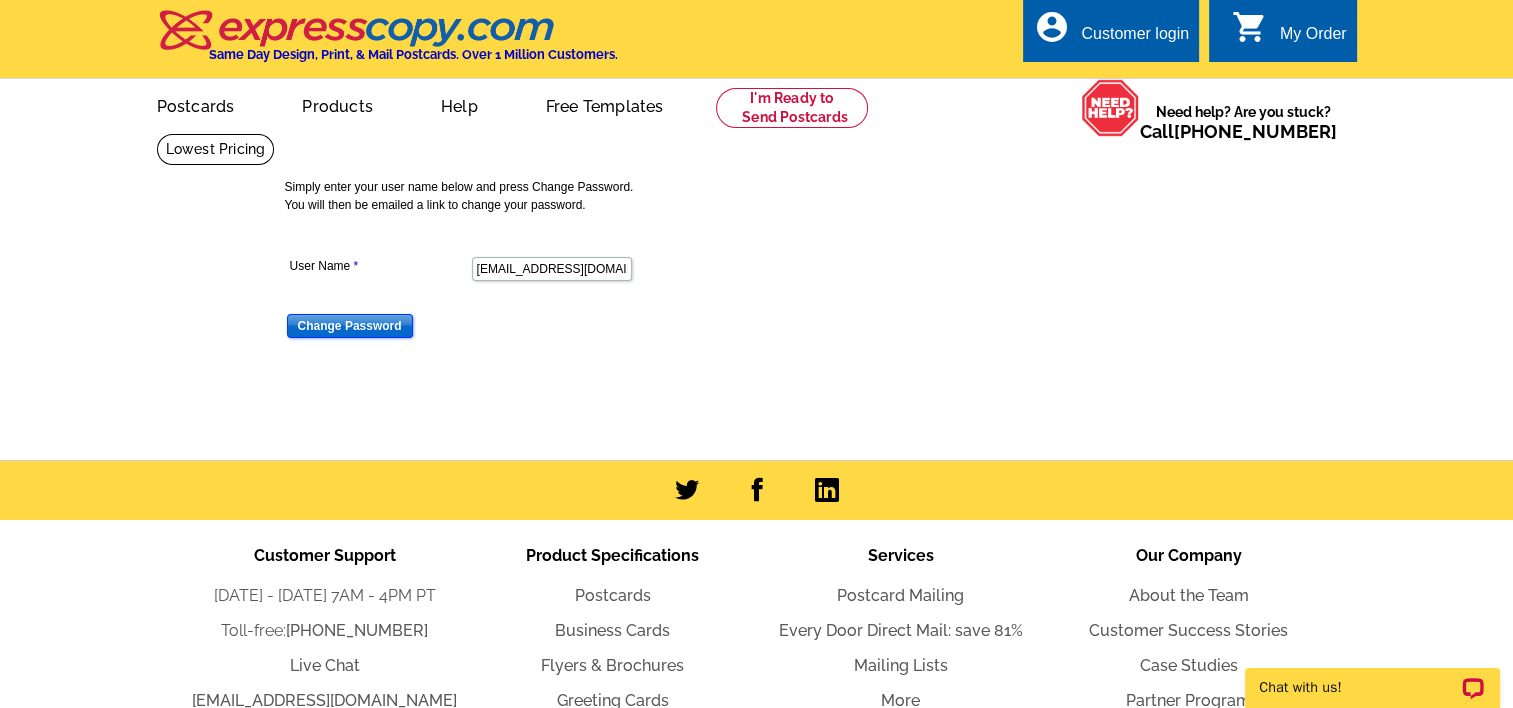 click on "Change Password" at bounding box center (350, 326) 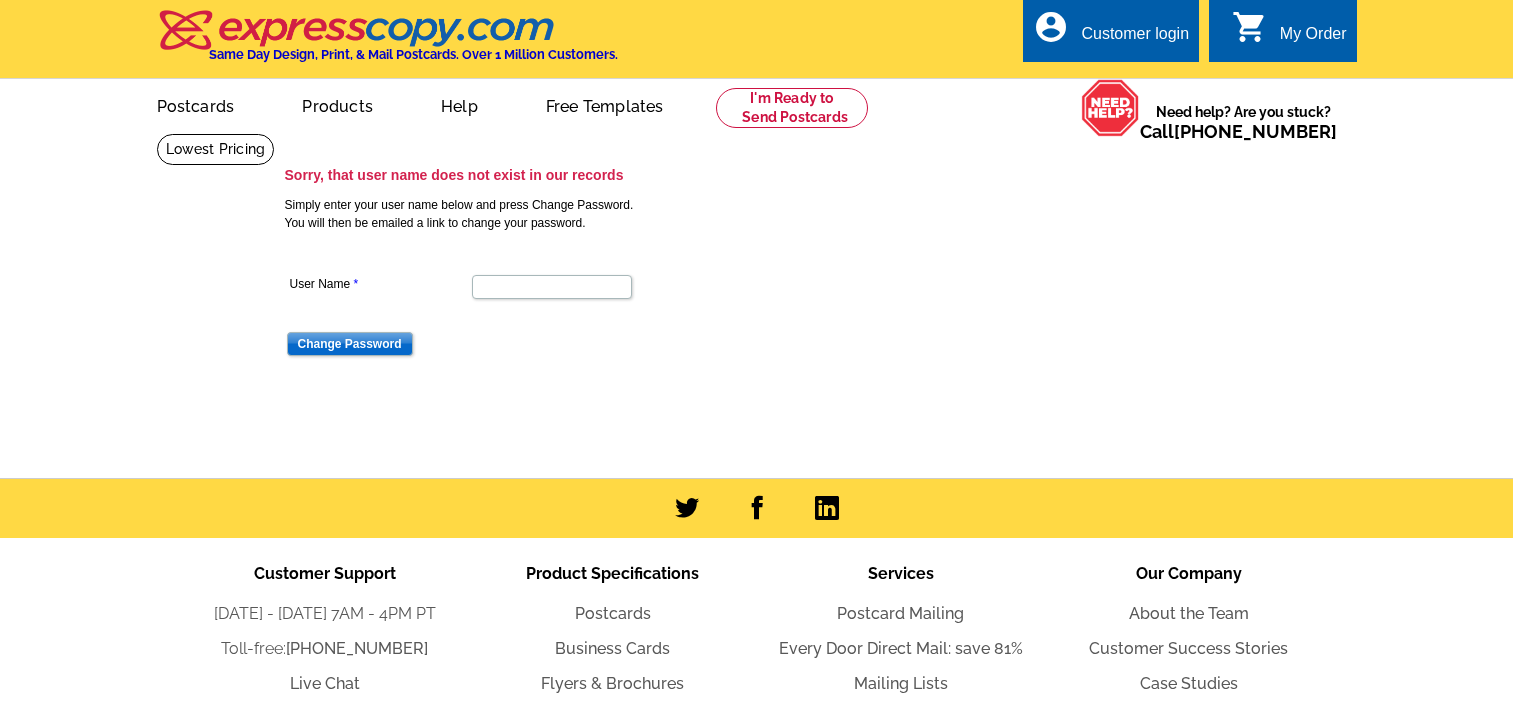 scroll, scrollTop: 0, scrollLeft: 0, axis: both 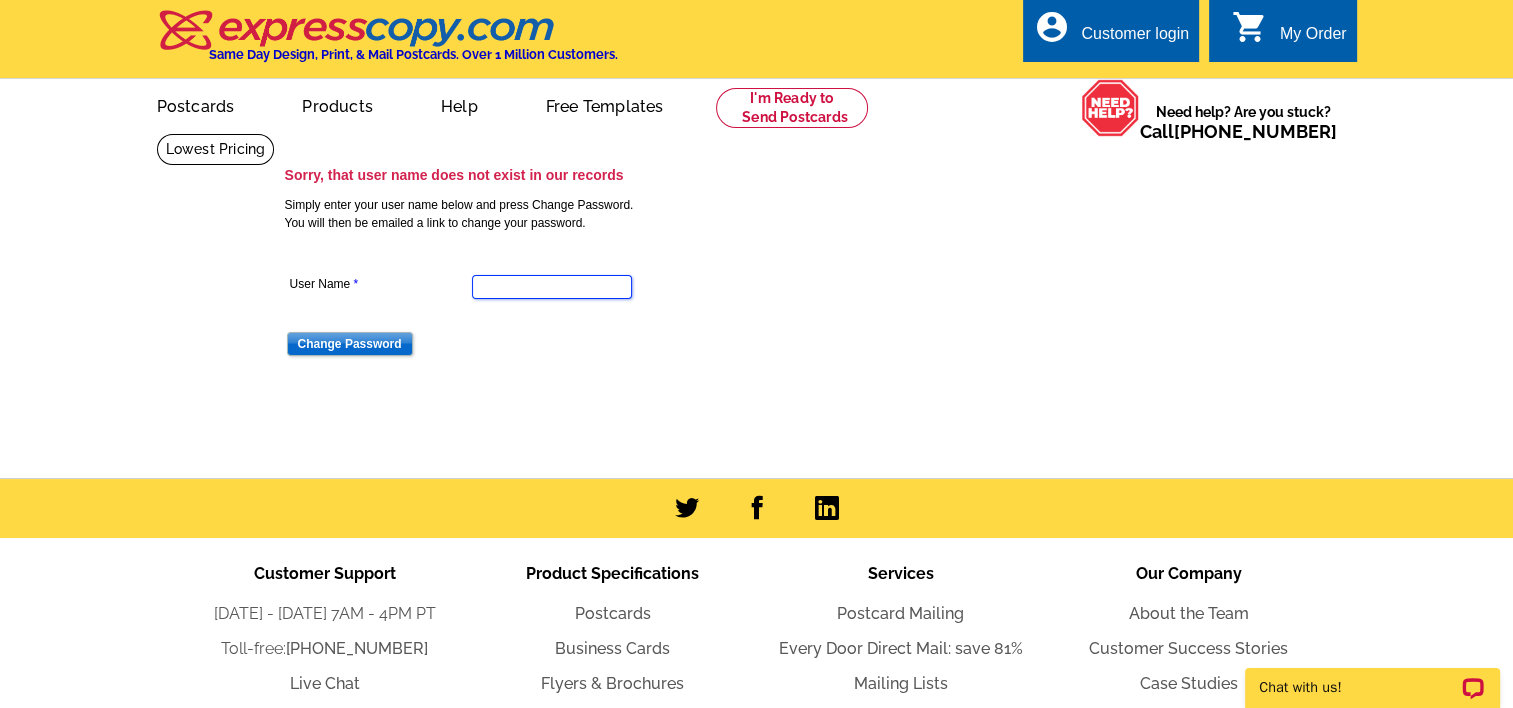 click on "User Name" at bounding box center (552, 287) 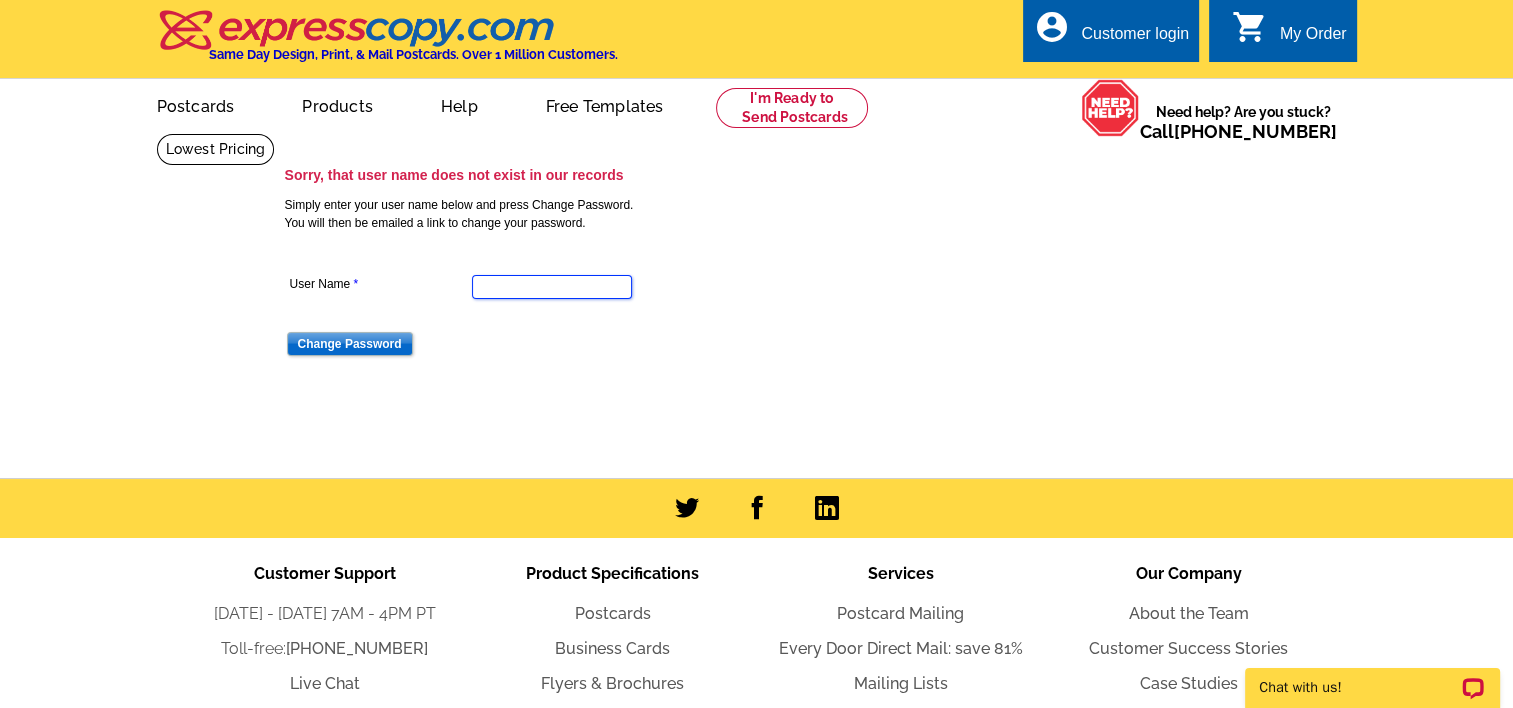 type on "fsarstedt@comcast.net" 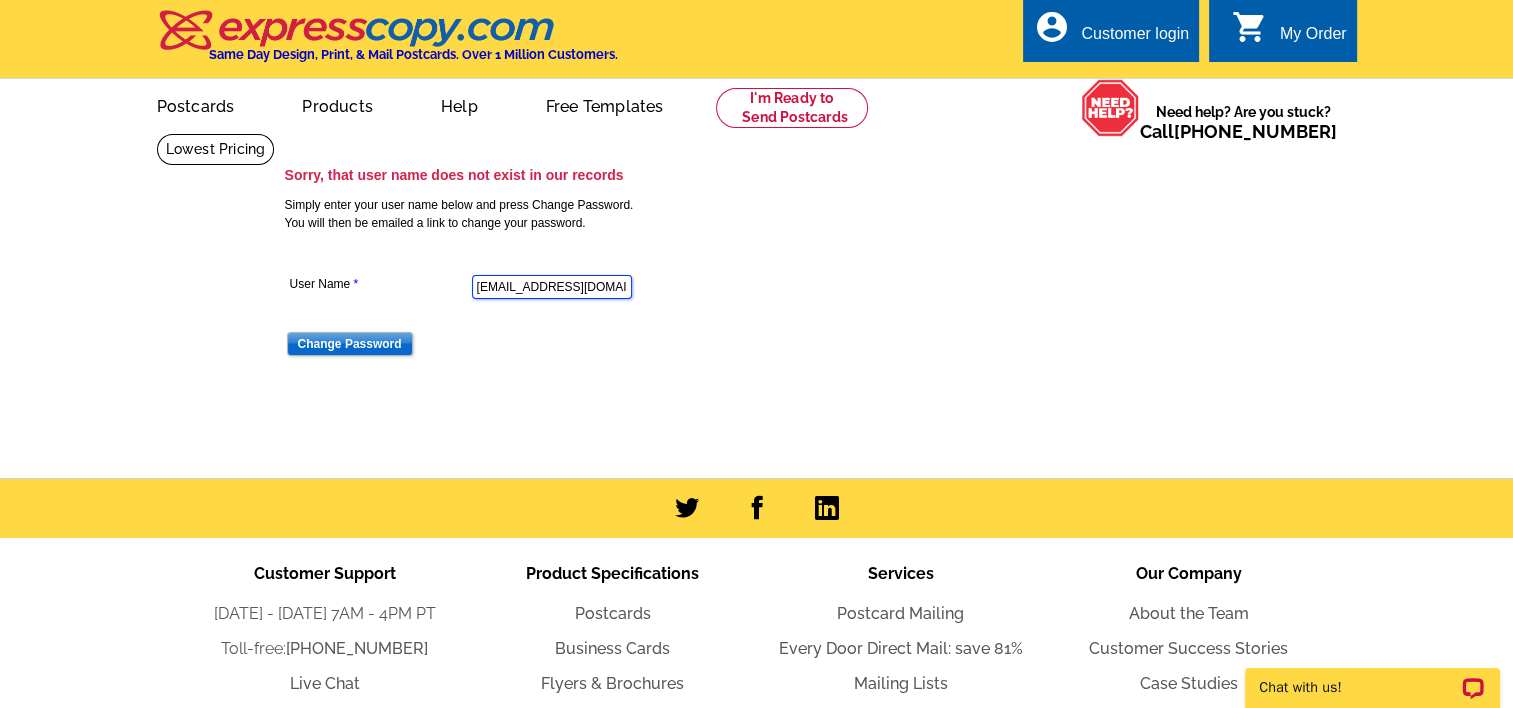 scroll, scrollTop: 0, scrollLeft: 0, axis: both 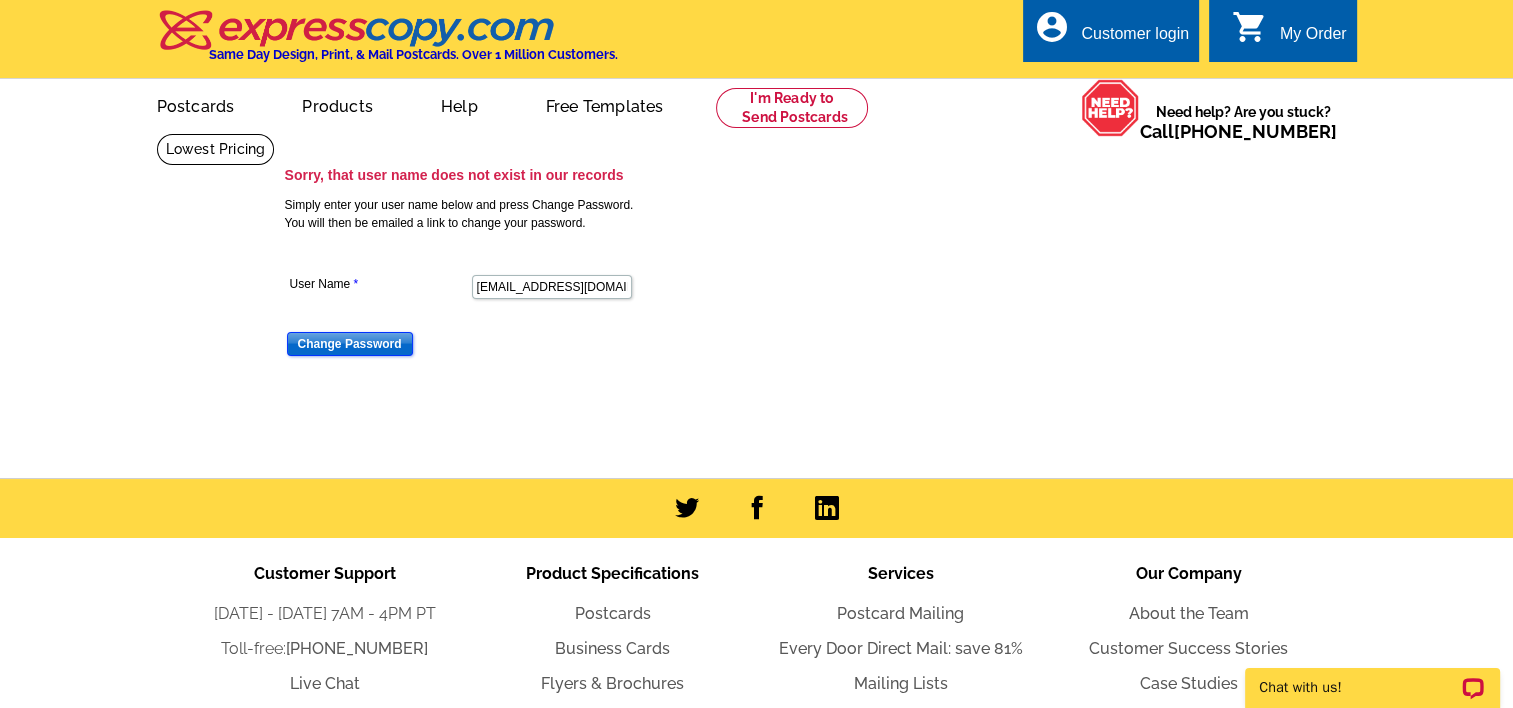 click on "Change Password" at bounding box center [350, 344] 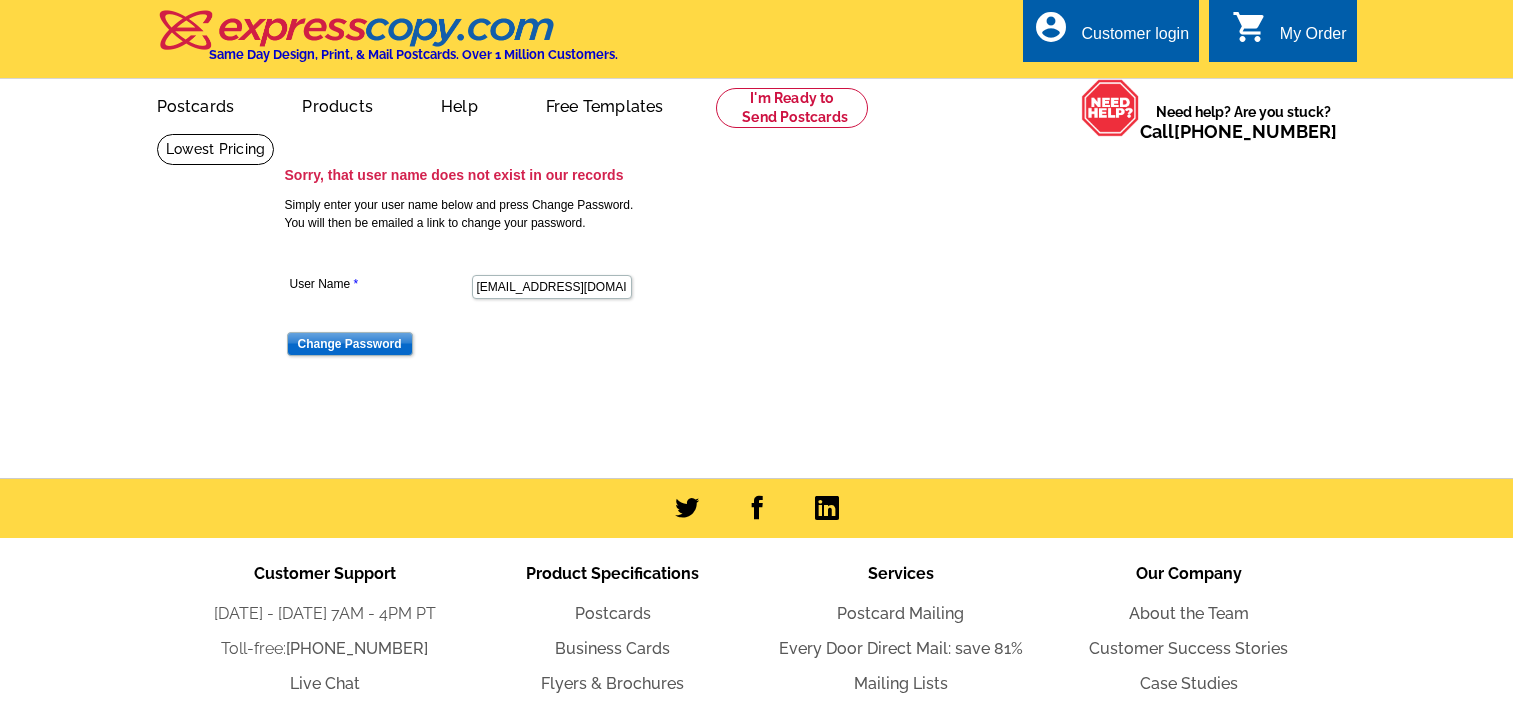 scroll, scrollTop: 0, scrollLeft: 0, axis: both 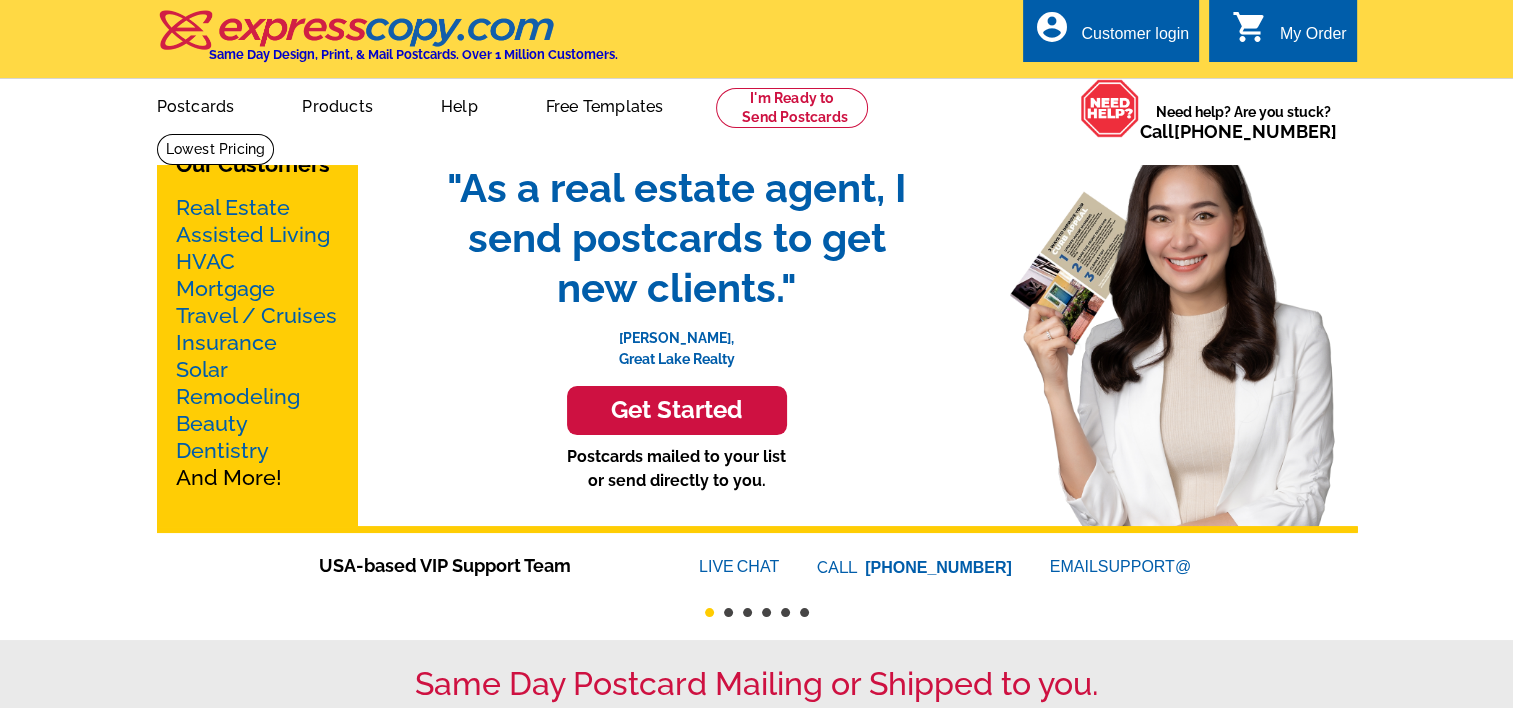 click on "Customer login" at bounding box center (1135, 39) 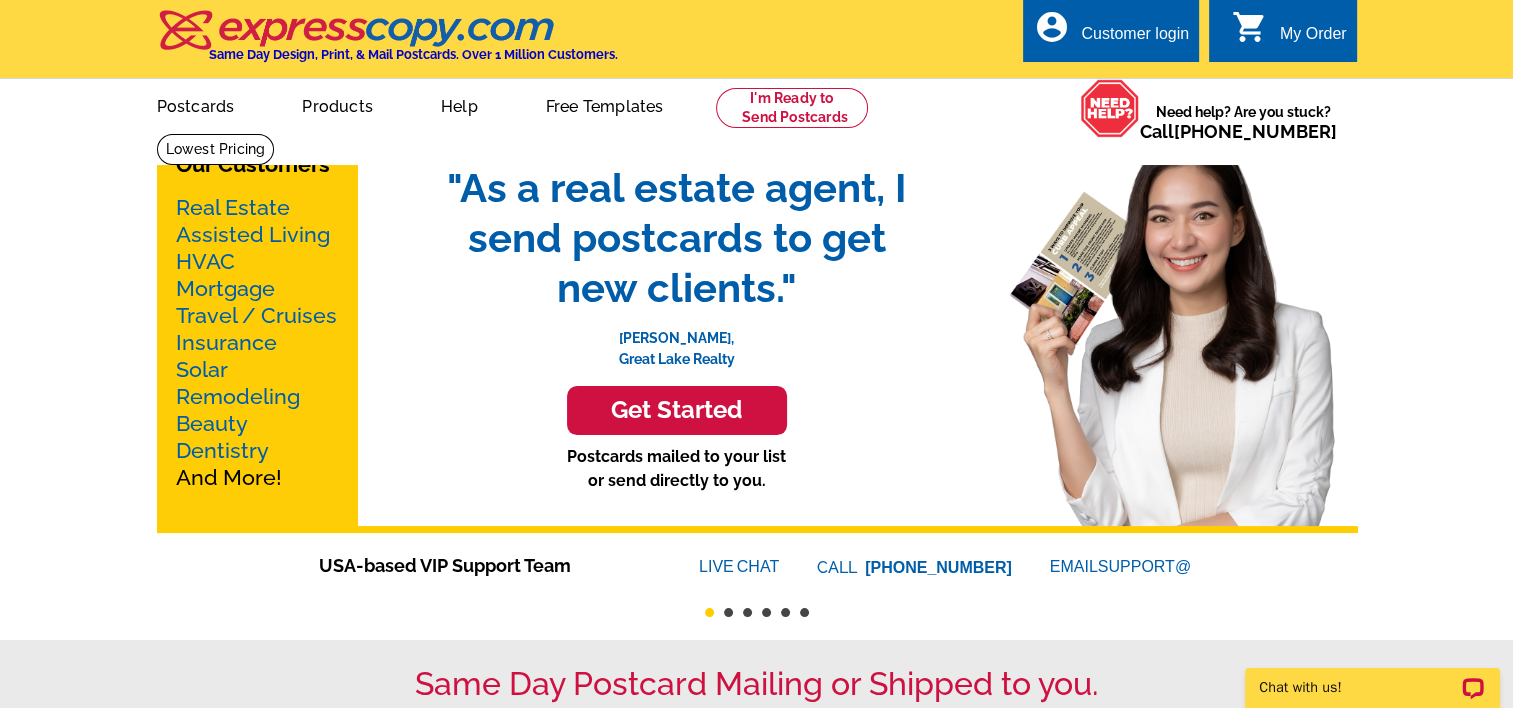 scroll, scrollTop: 0, scrollLeft: 0, axis: both 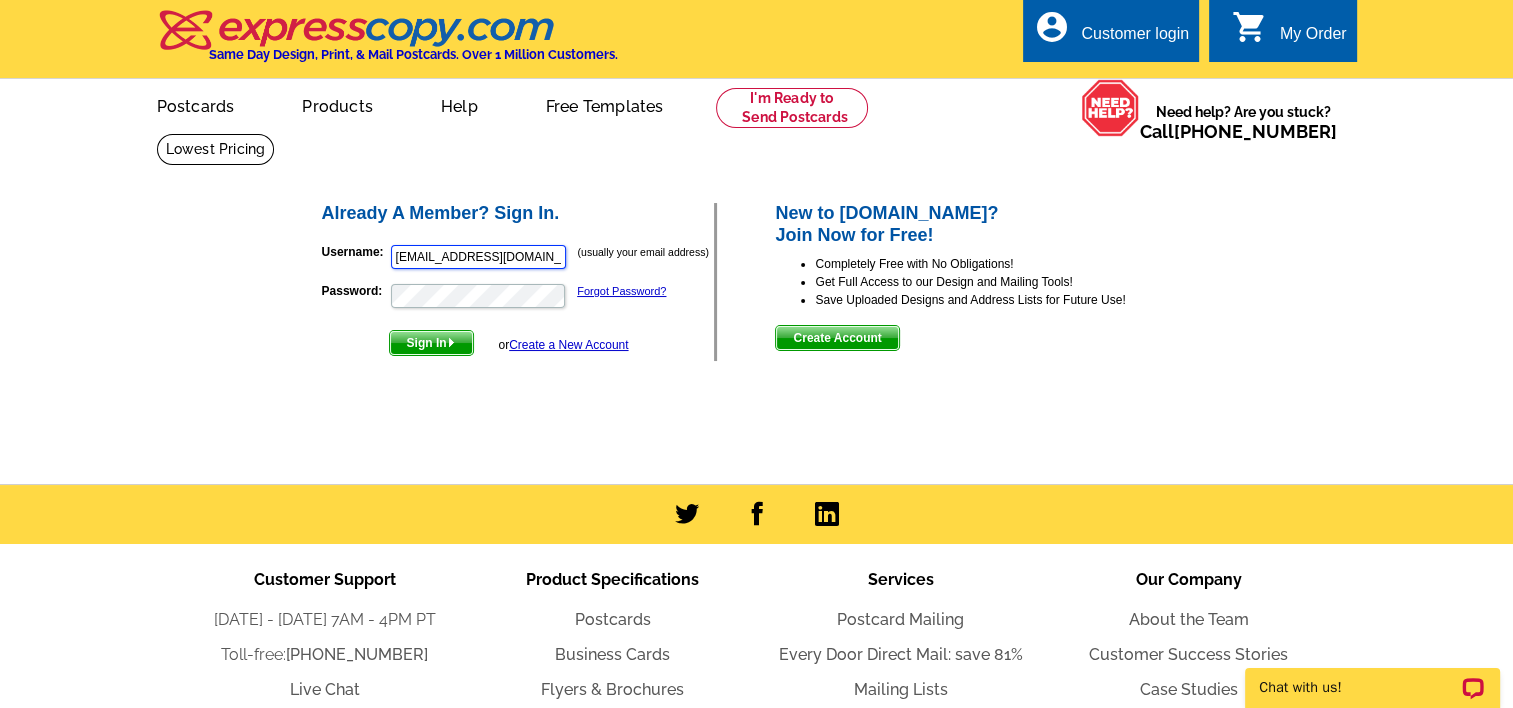 drag, startPoint x: 554, startPoint y: 253, endPoint x: 204, endPoint y: 248, distance: 350.0357 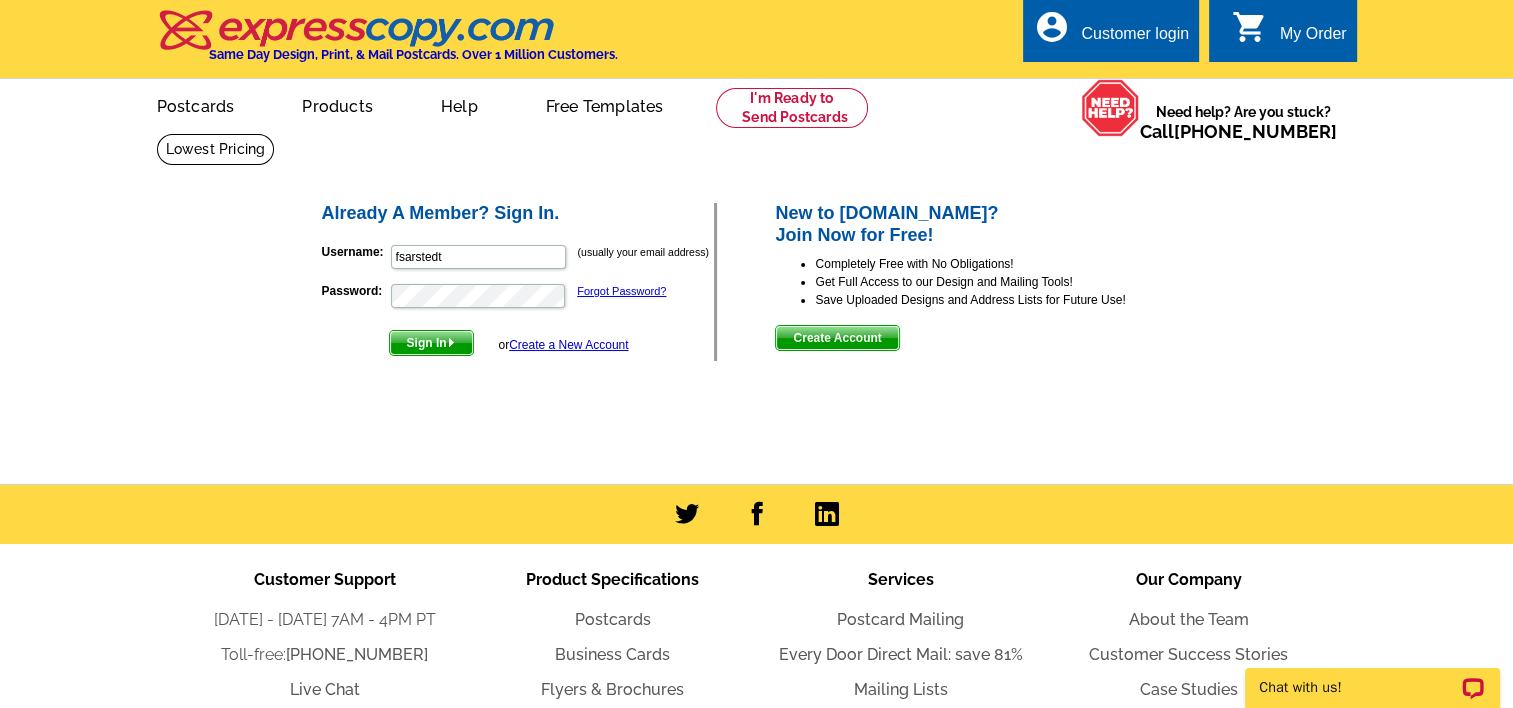 type on "fsarstedt" 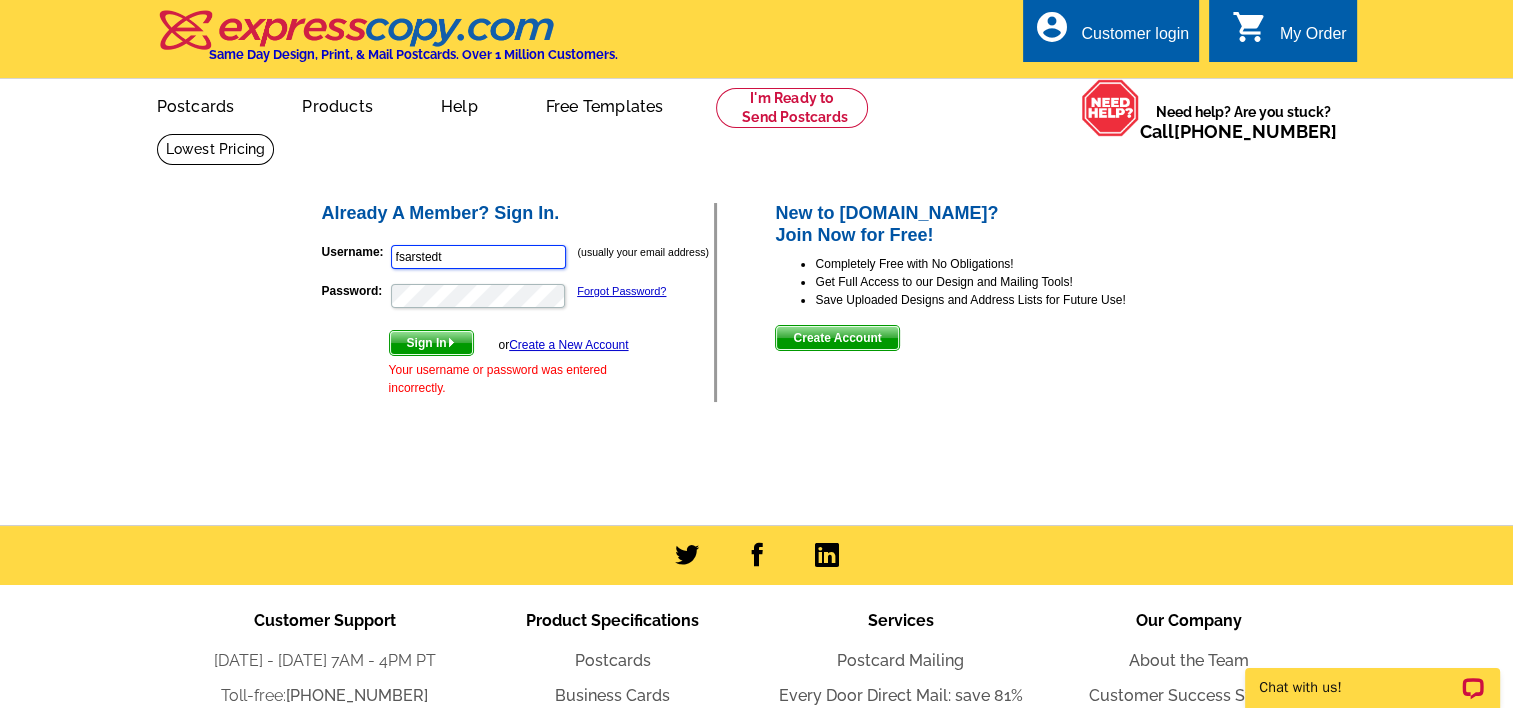 click on "fsarstedt" at bounding box center [478, 257] 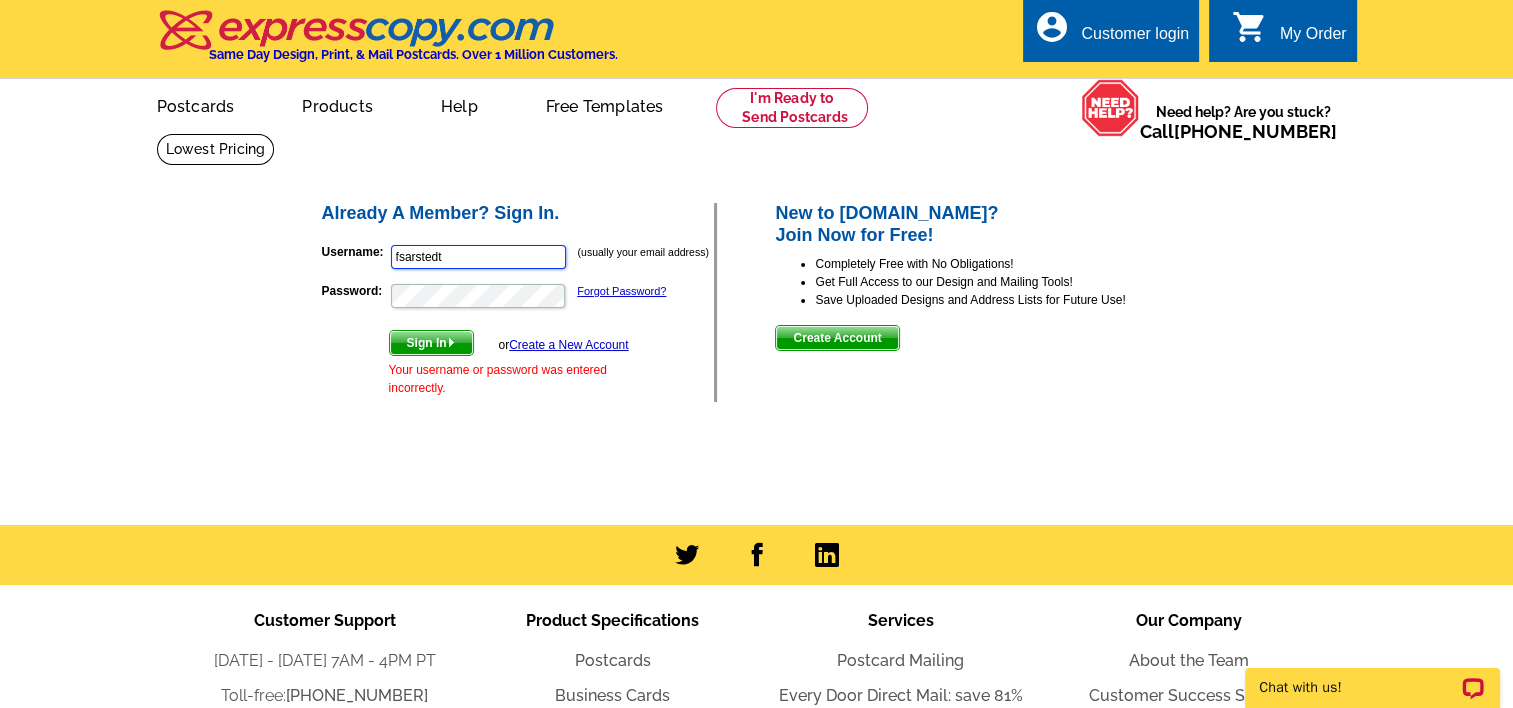 type on "[EMAIL_ADDRESS][DOMAIN_NAME]" 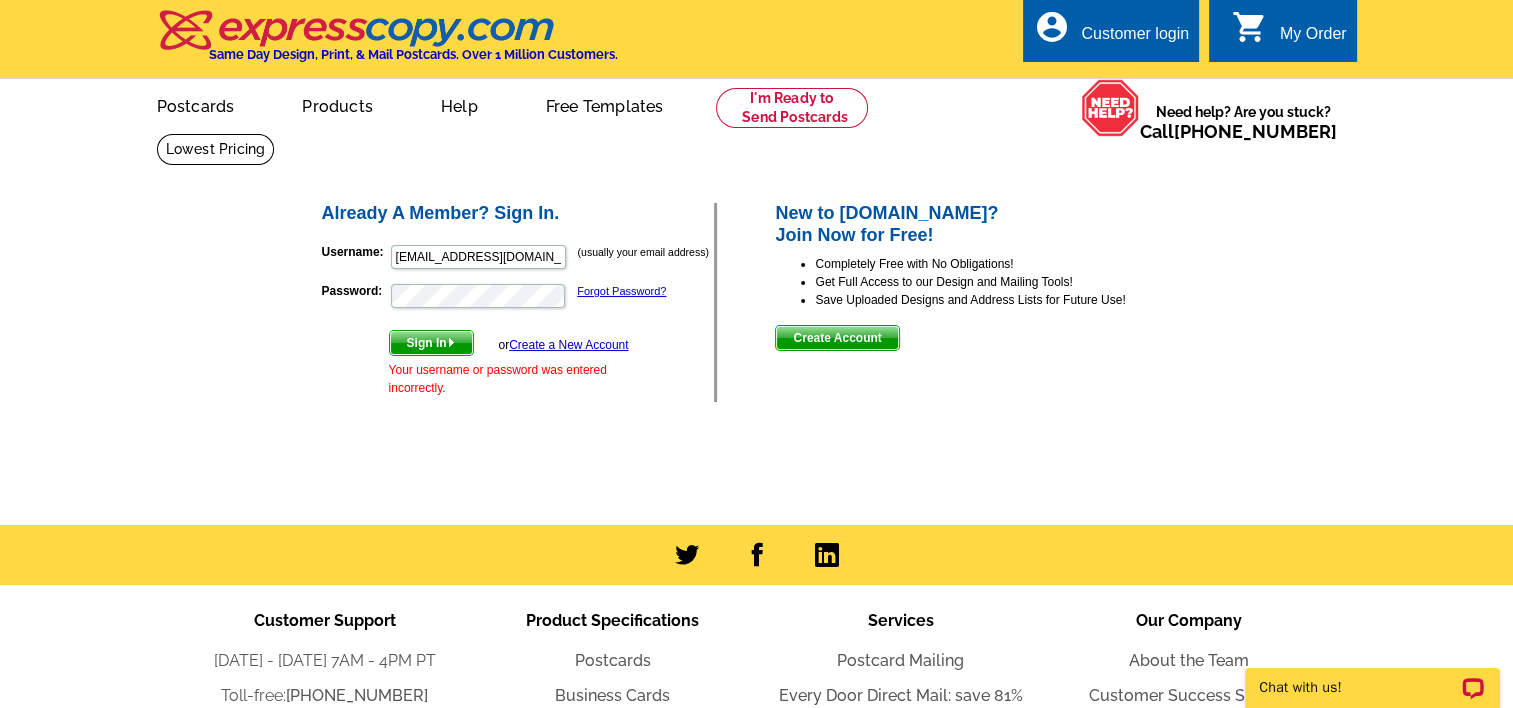 click on "Sign In" at bounding box center (431, 343) 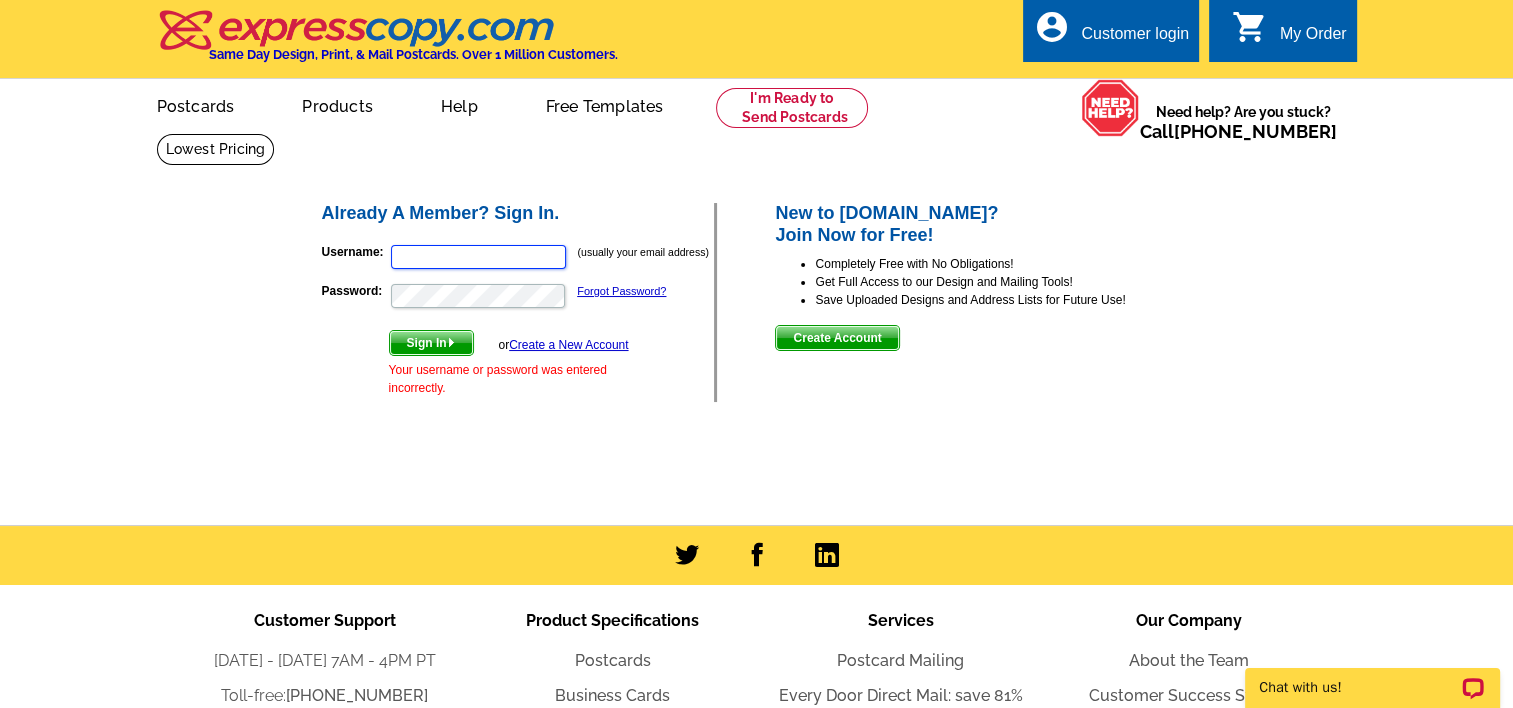 type on "fsarstedt@comcast.net" 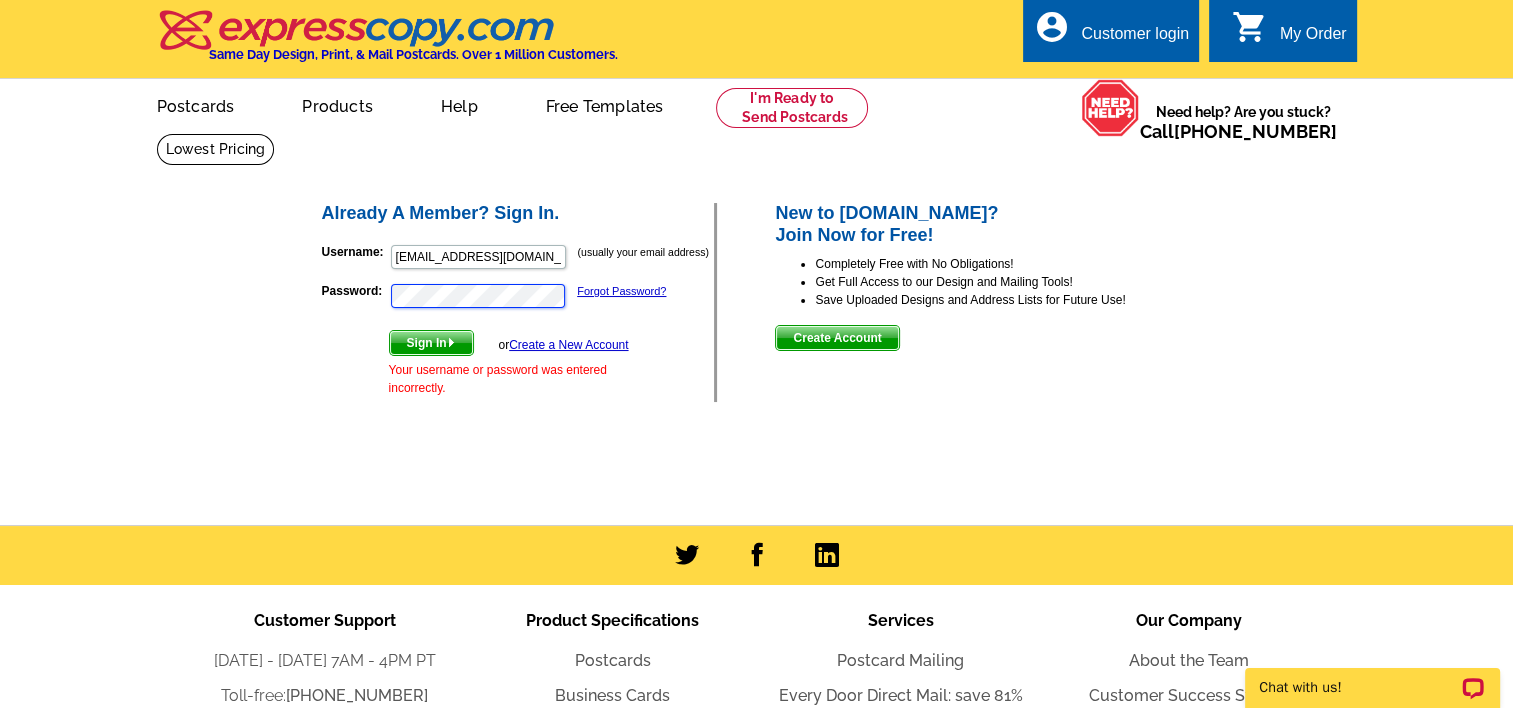 click on "Already A Member?  Sign In.
Username:  fsarstedt@comcast.net
(usually your email address)
Password:
Forgot
Password?
Sign In
or
Create a New Account
Your username or password was entered incorrectly.
New to expresscopy.com?" at bounding box center (756, 328) 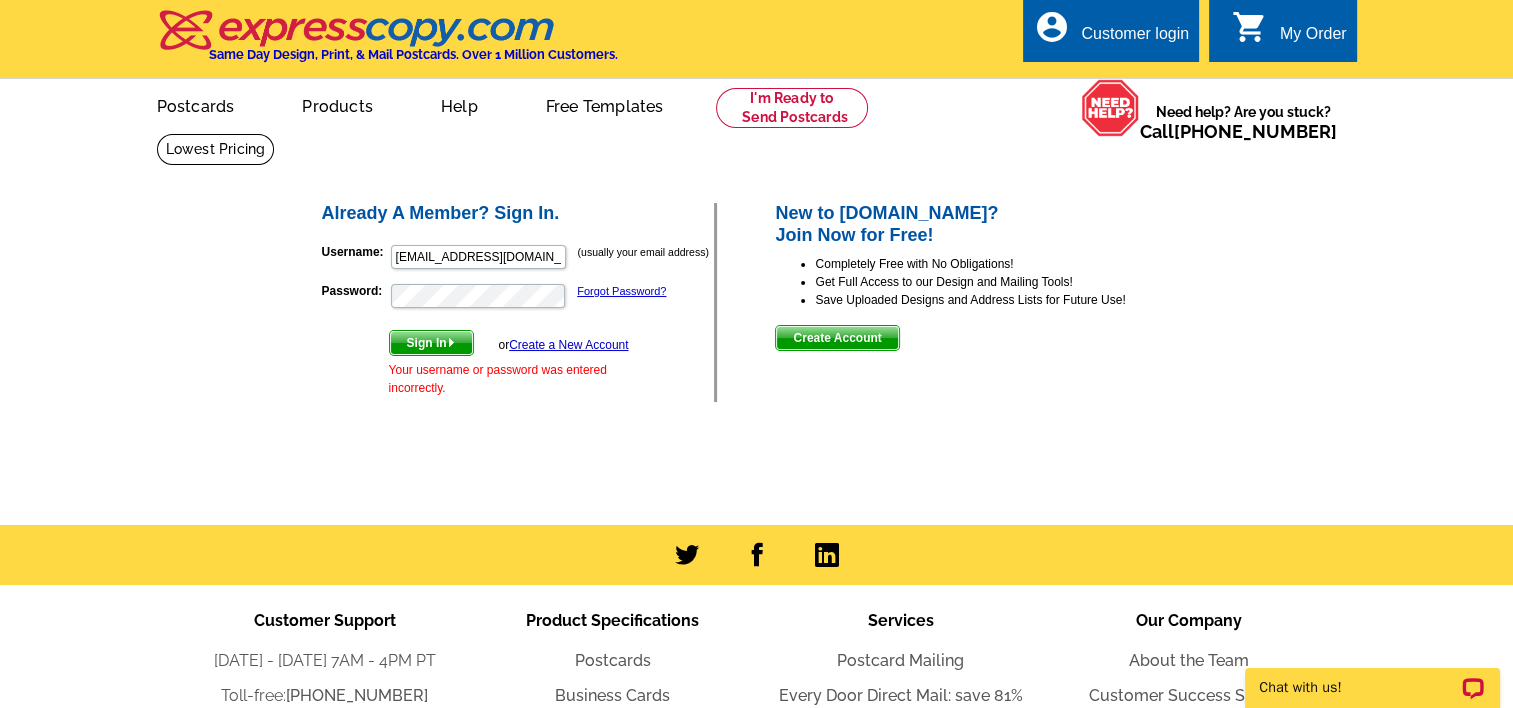 click on "Sign In" at bounding box center [431, 343] 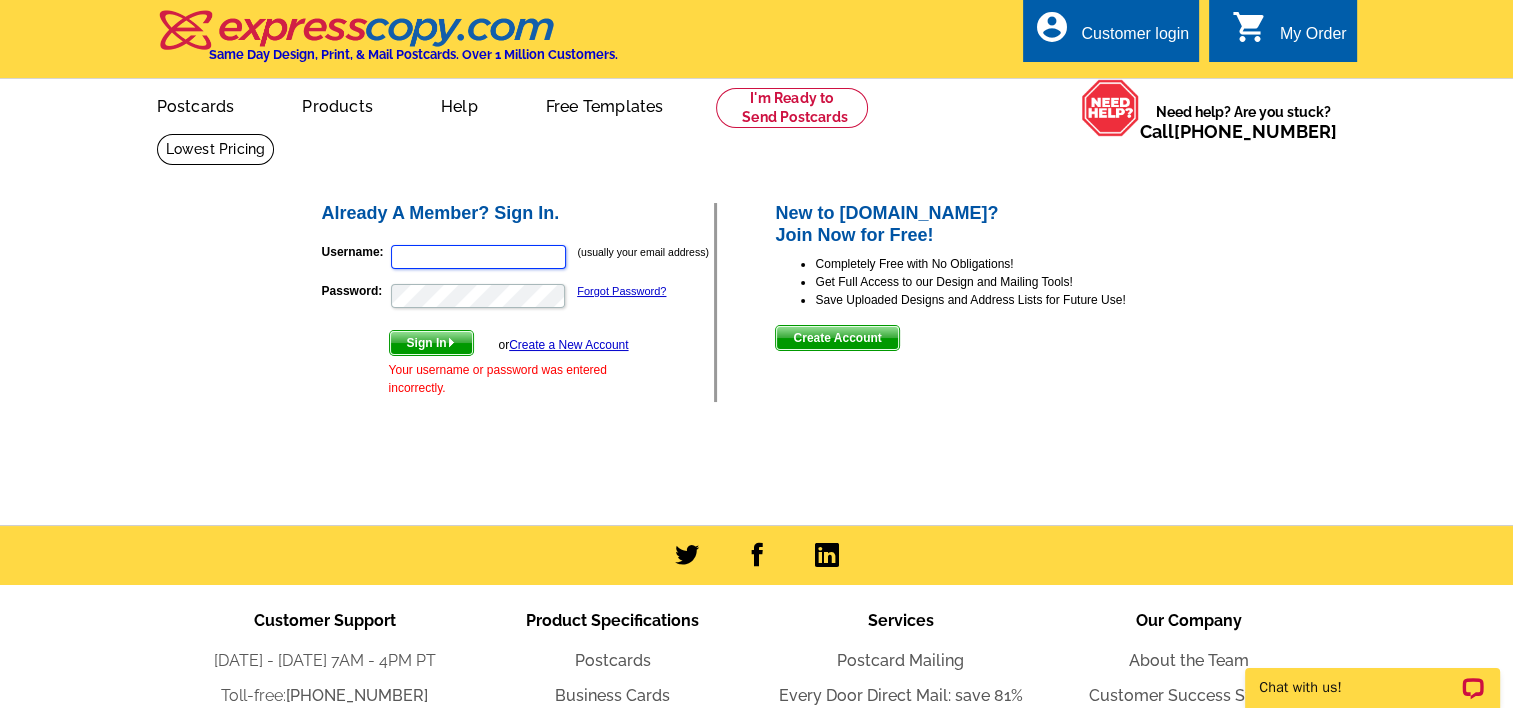type on "fsarstedt@comcast.net" 